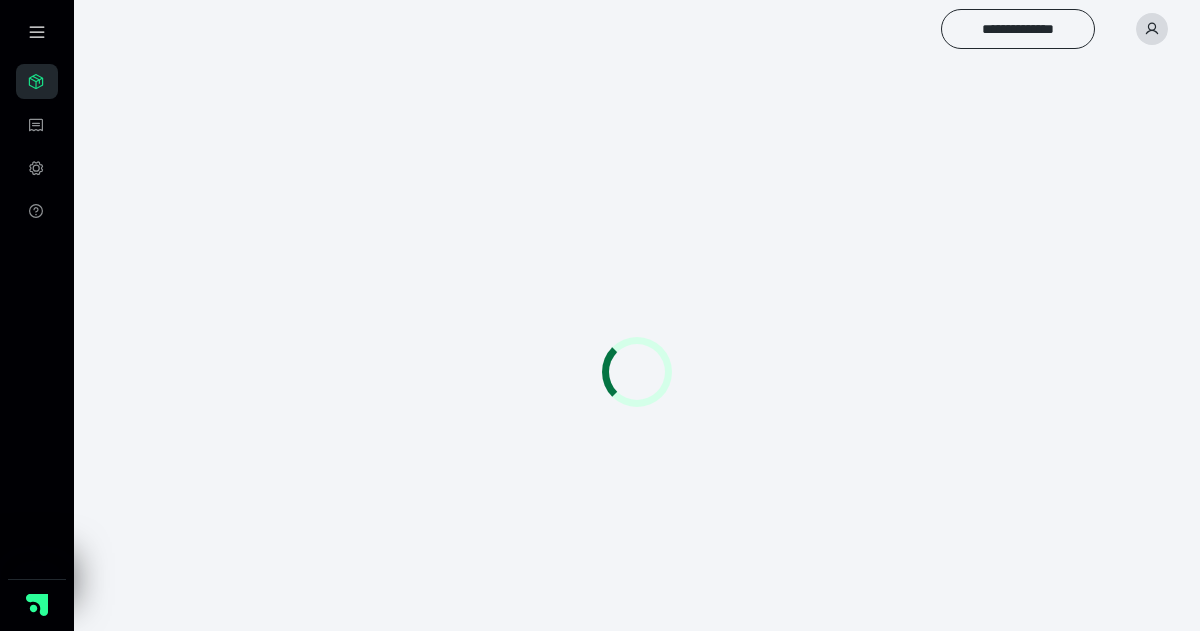 scroll, scrollTop: 0, scrollLeft: 0, axis: both 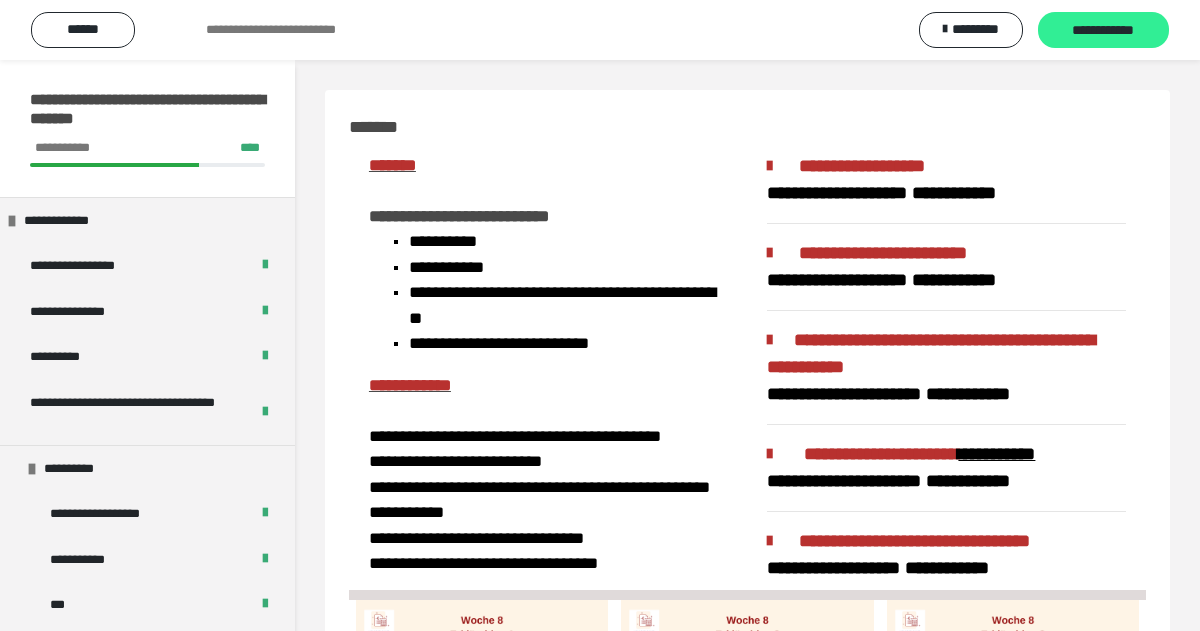 click on "**********" at bounding box center (1103, 30) 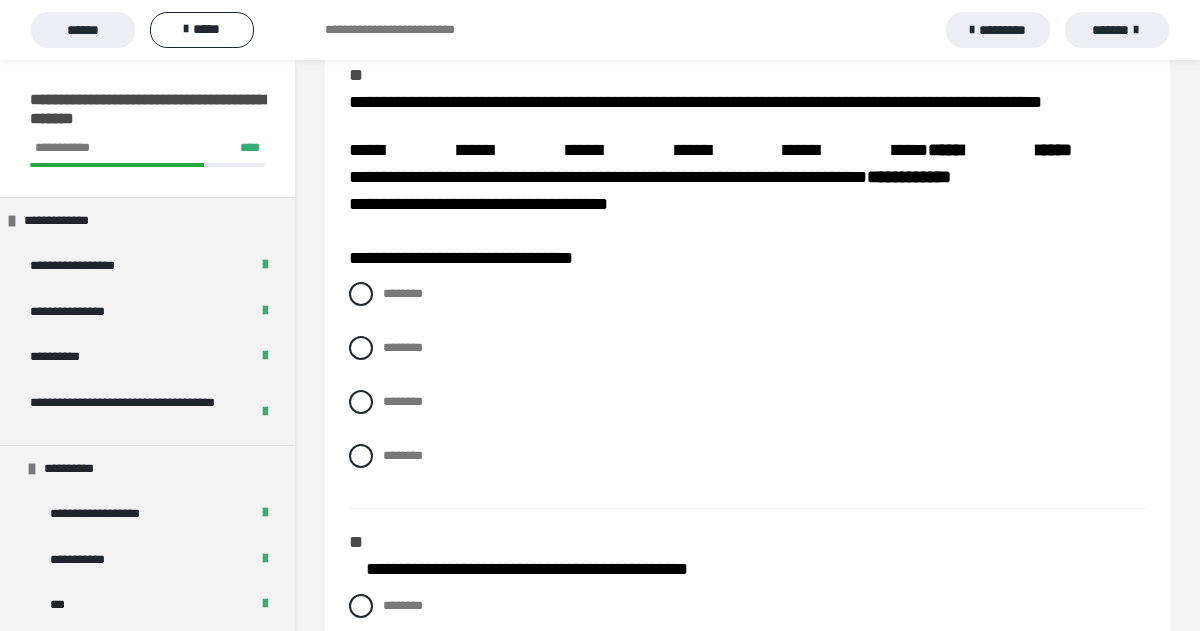 scroll, scrollTop: 251, scrollLeft: 0, axis: vertical 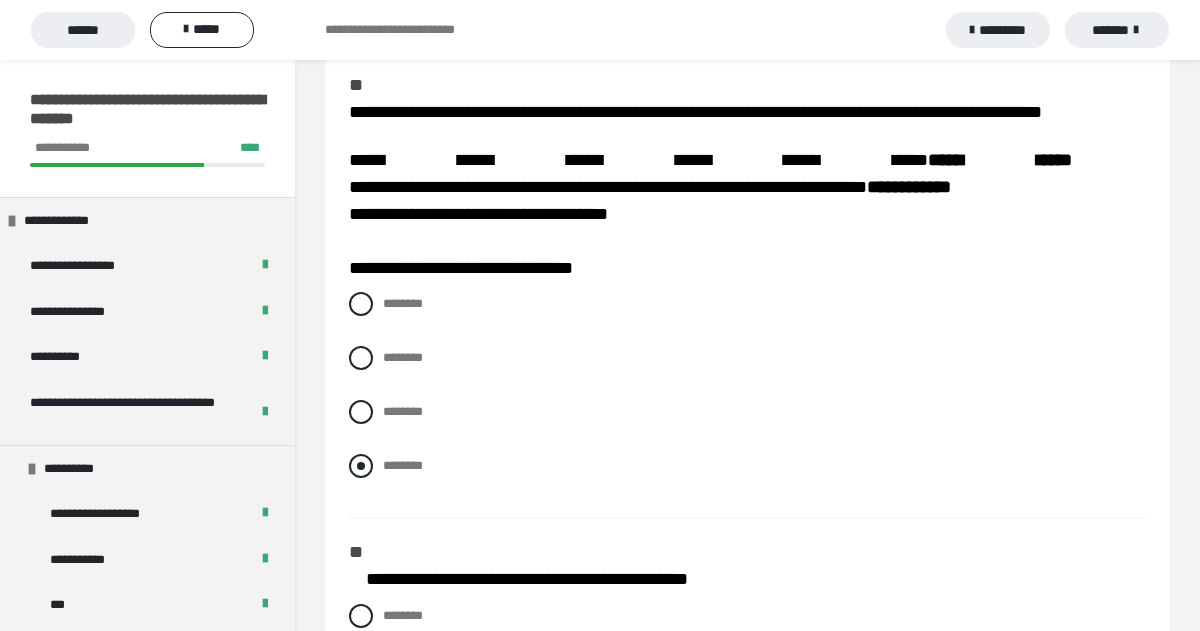 click on "********" at bounding box center (389, 460) 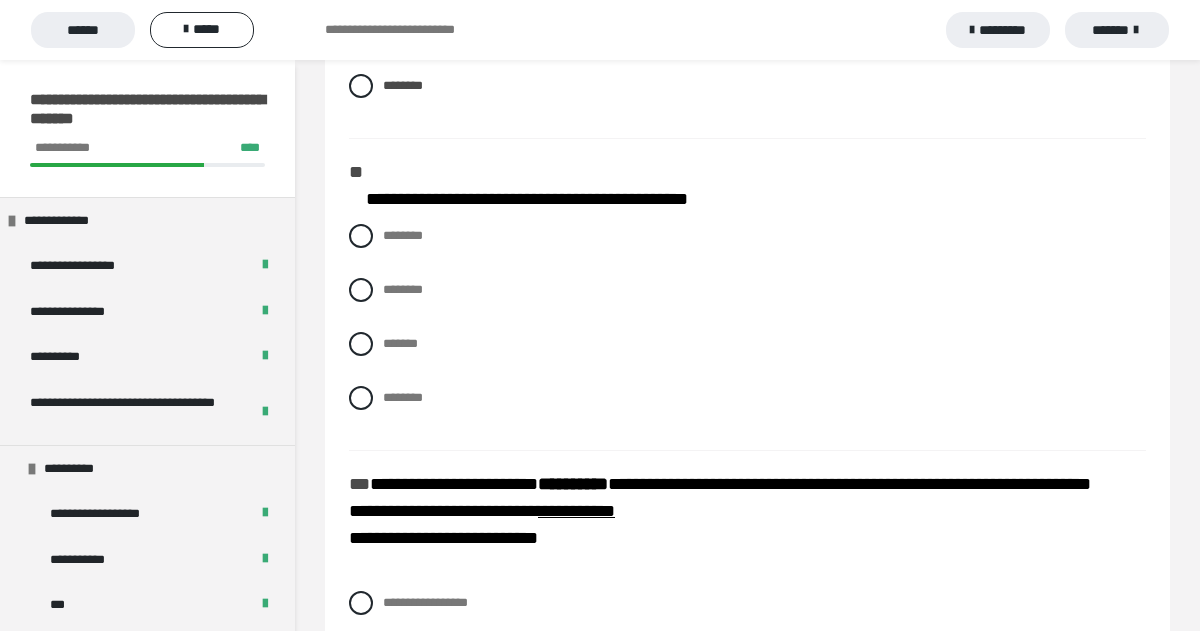 scroll, scrollTop: 652, scrollLeft: 0, axis: vertical 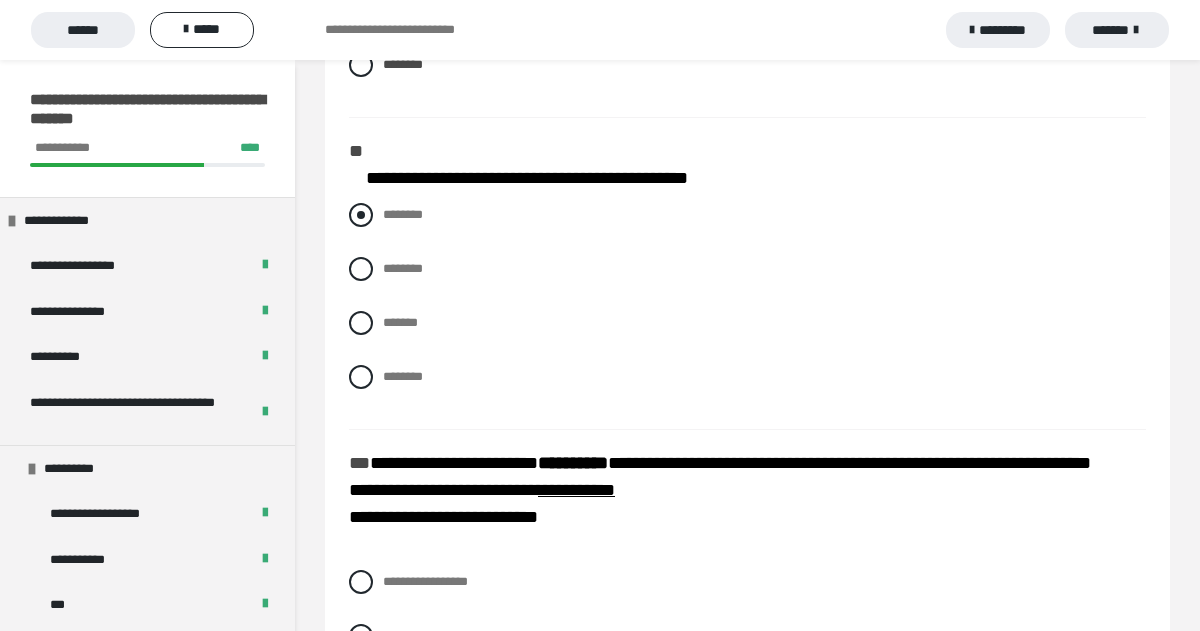 click at bounding box center [361, 215] 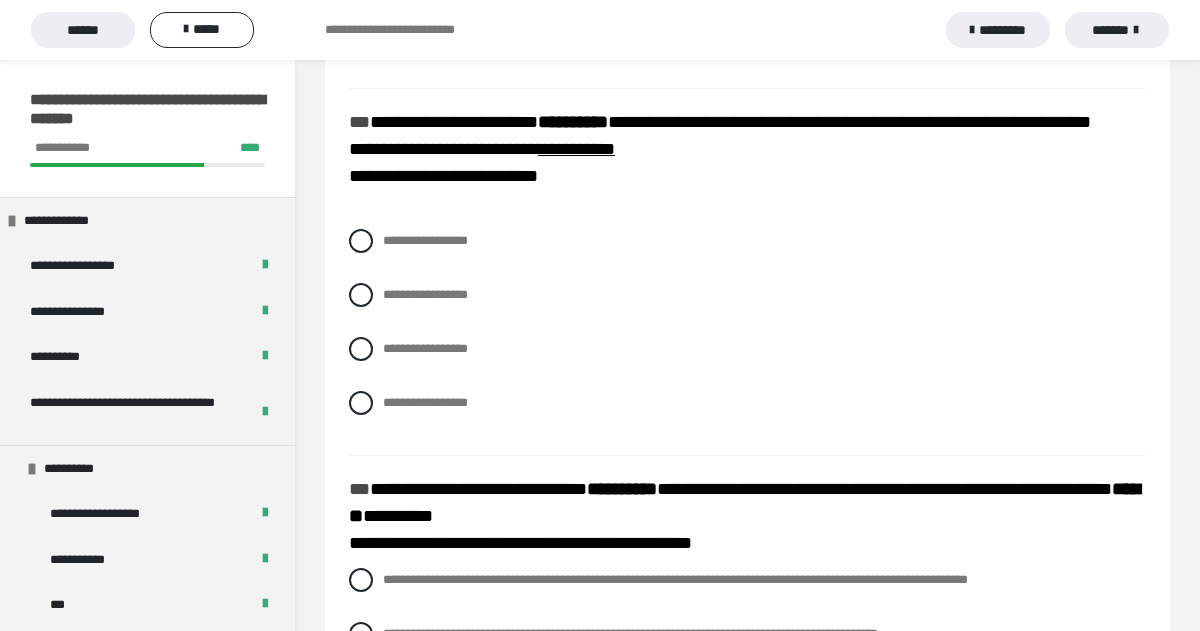 scroll, scrollTop: 994, scrollLeft: 0, axis: vertical 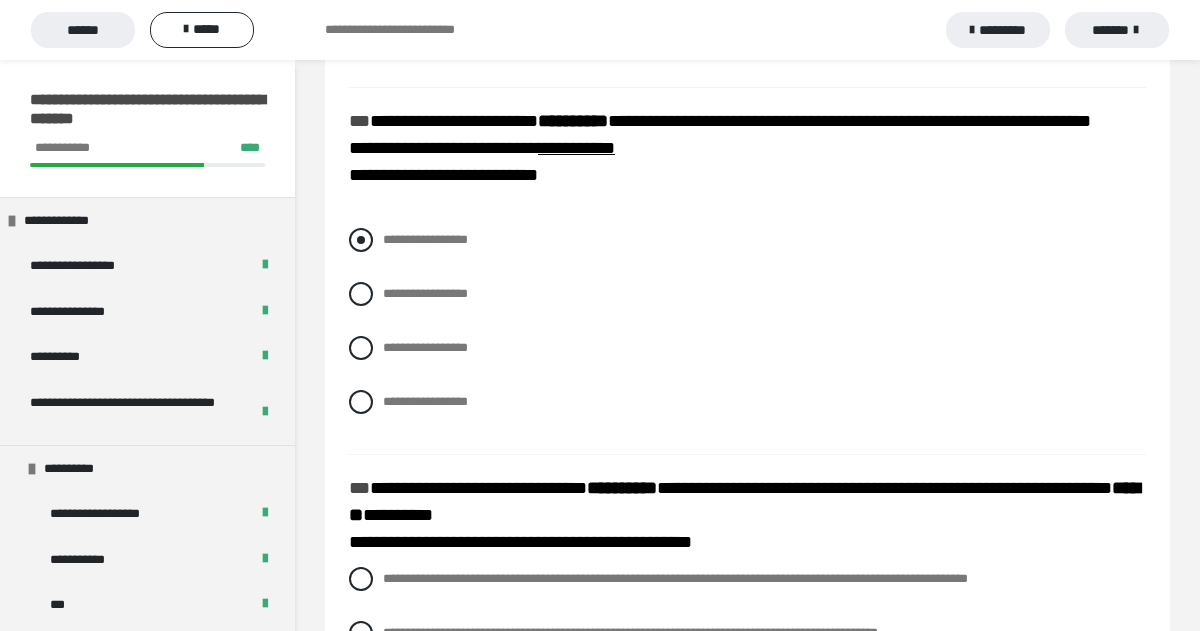 click on "**********" at bounding box center [425, 239] 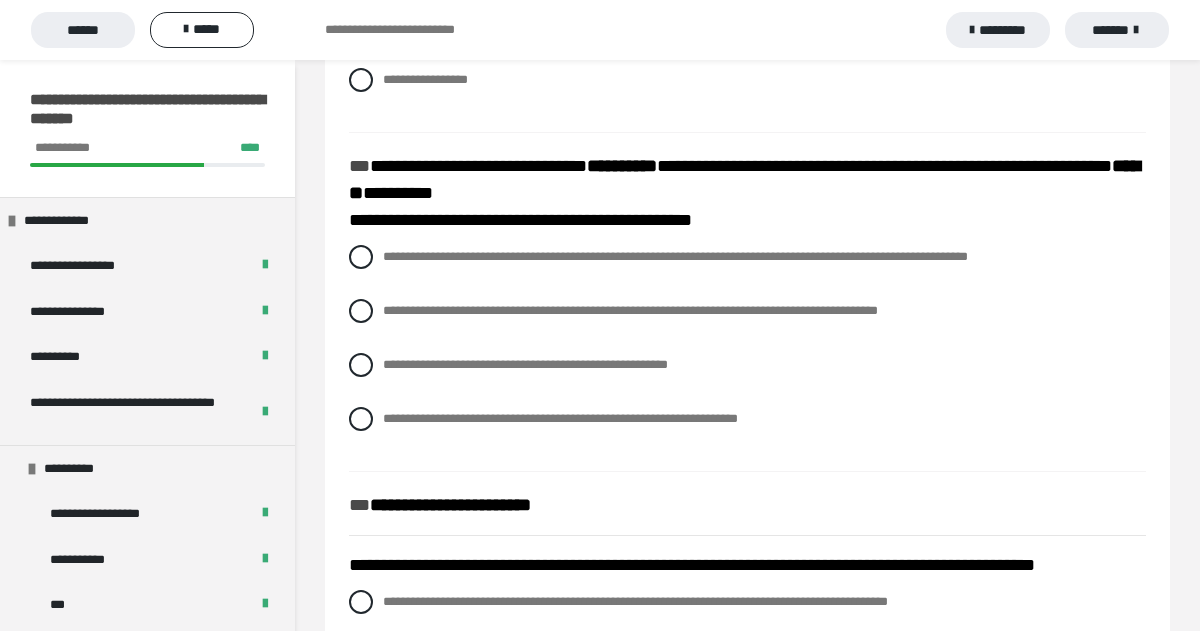 scroll, scrollTop: 1318, scrollLeft: 0, axis: vertical 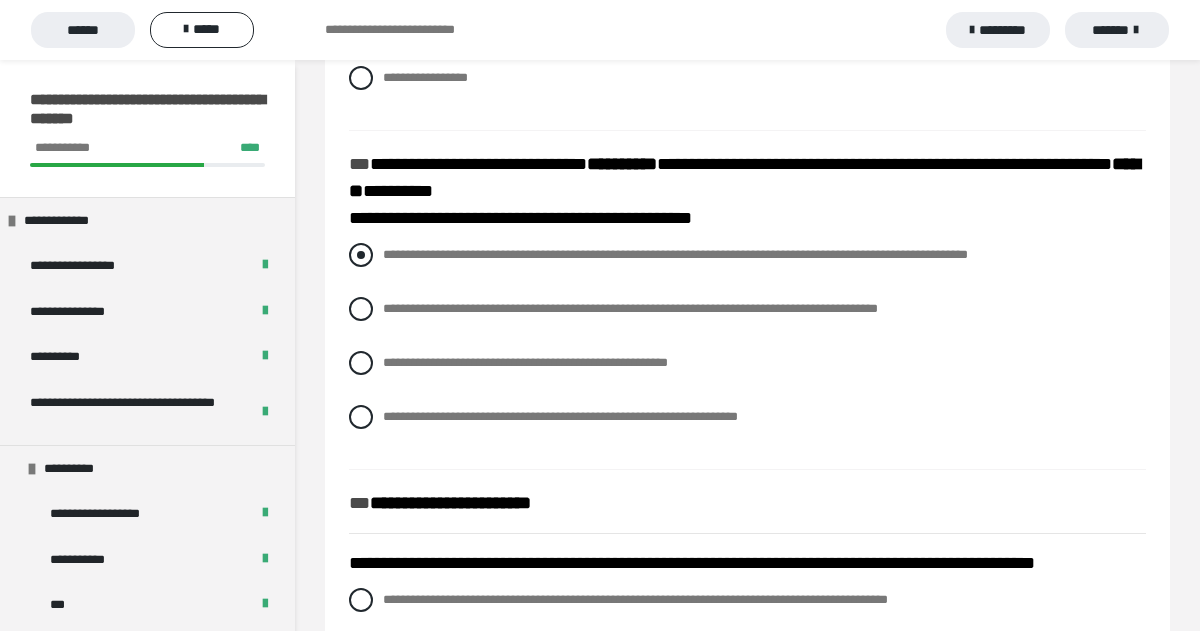 click at bounding box center [361, 255] 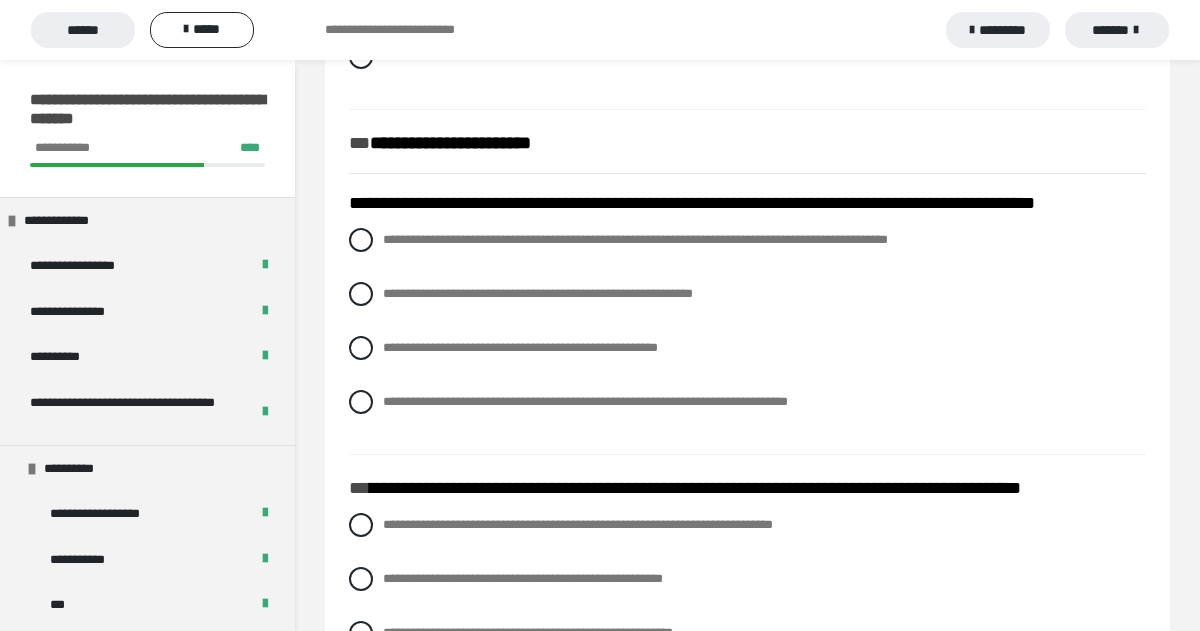 scroll, scrollTop: 1685, scrollLeft: 0, axis: vertical 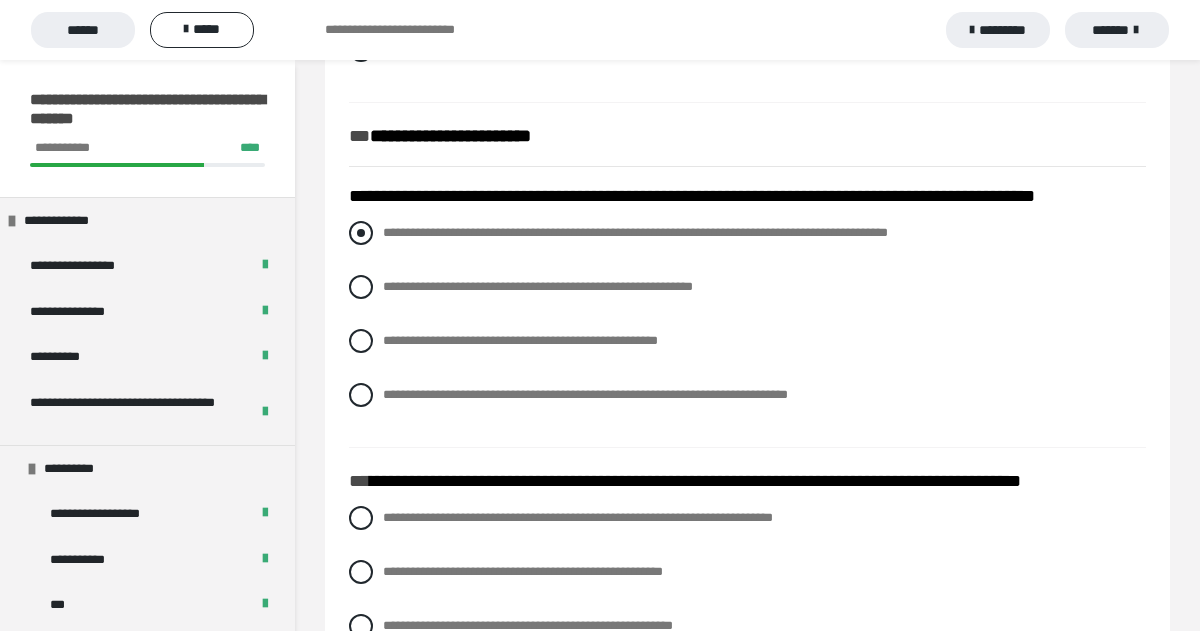 click at bounding box center (361, 233) 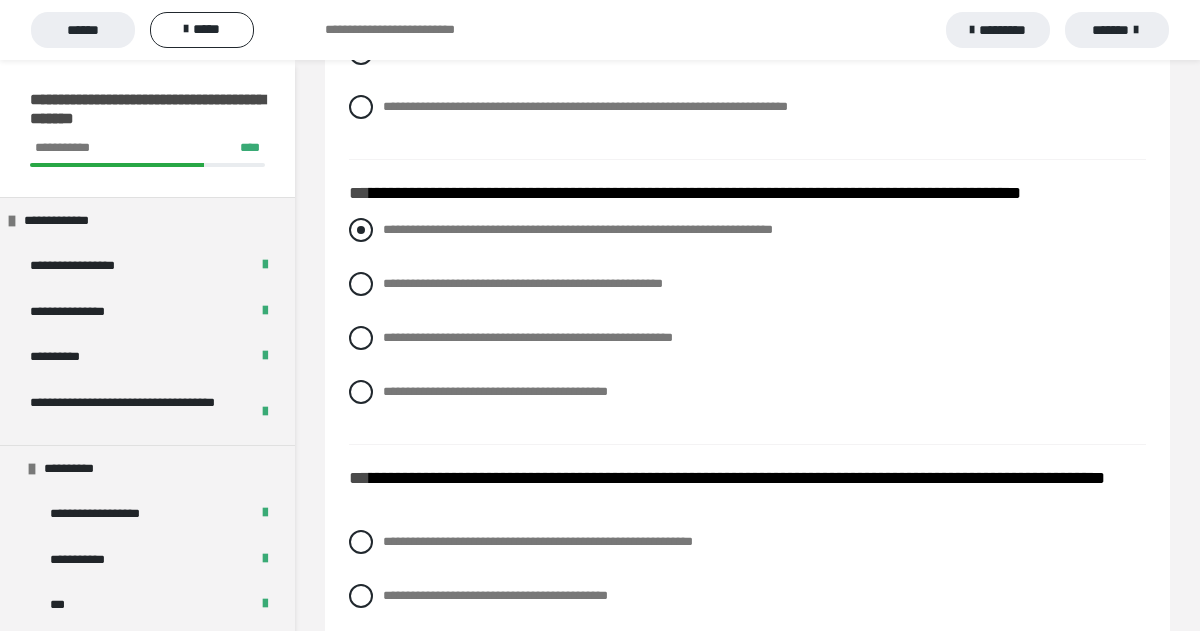 scroll, scrollTop: 1975, scrollLeft: 0, axis: vertical 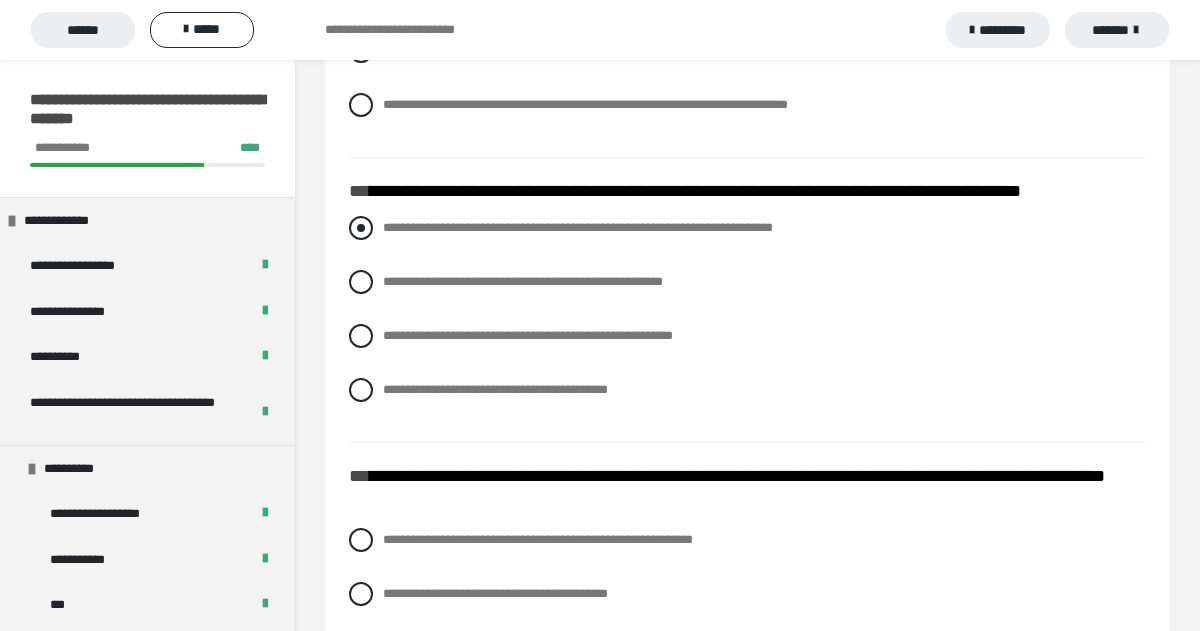 click at bounding box center [361, 228] 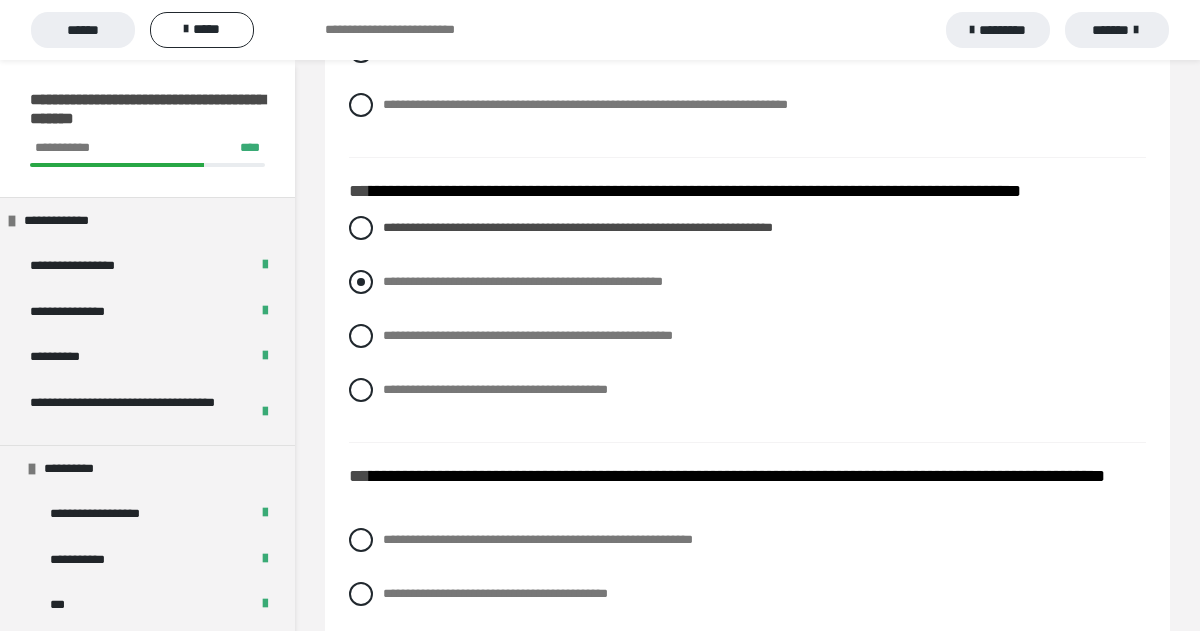 click at bounding box center [361, 282] 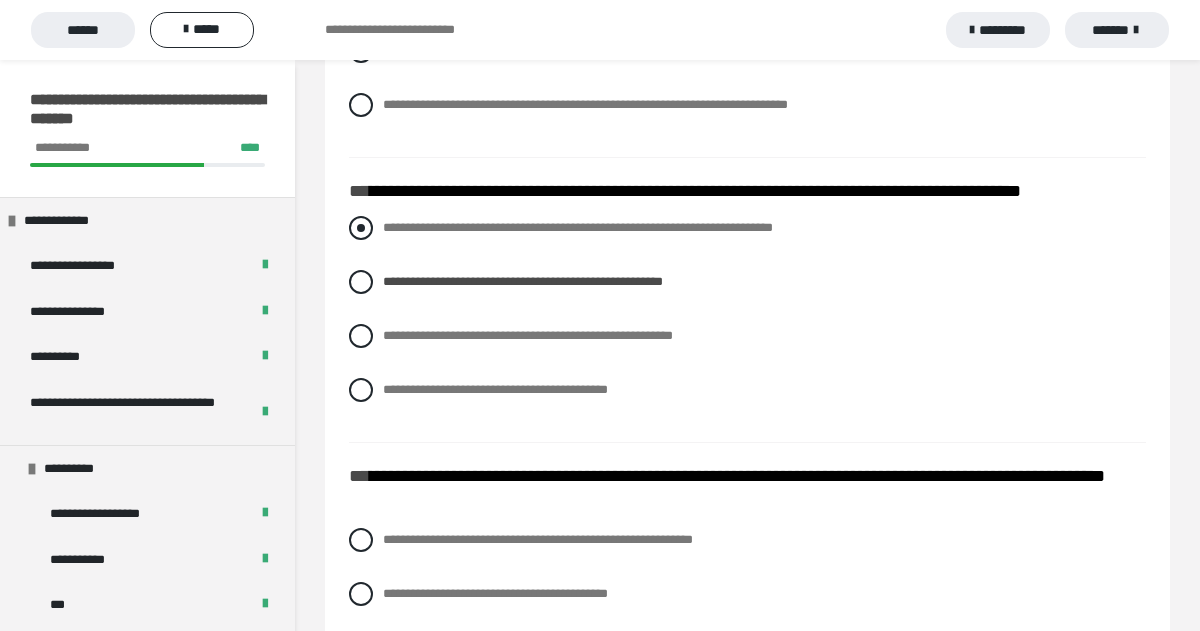 click at bounding box center (361, 228) 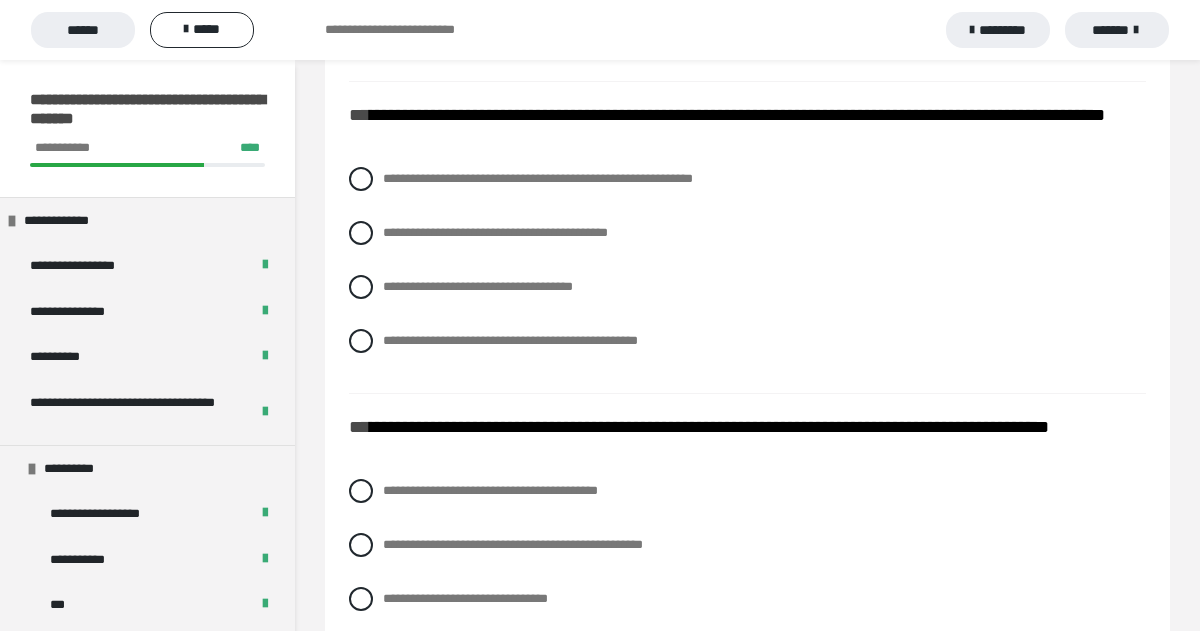 scroll, scrollTop: 2339, scrollLeft: 0, axis: vertical 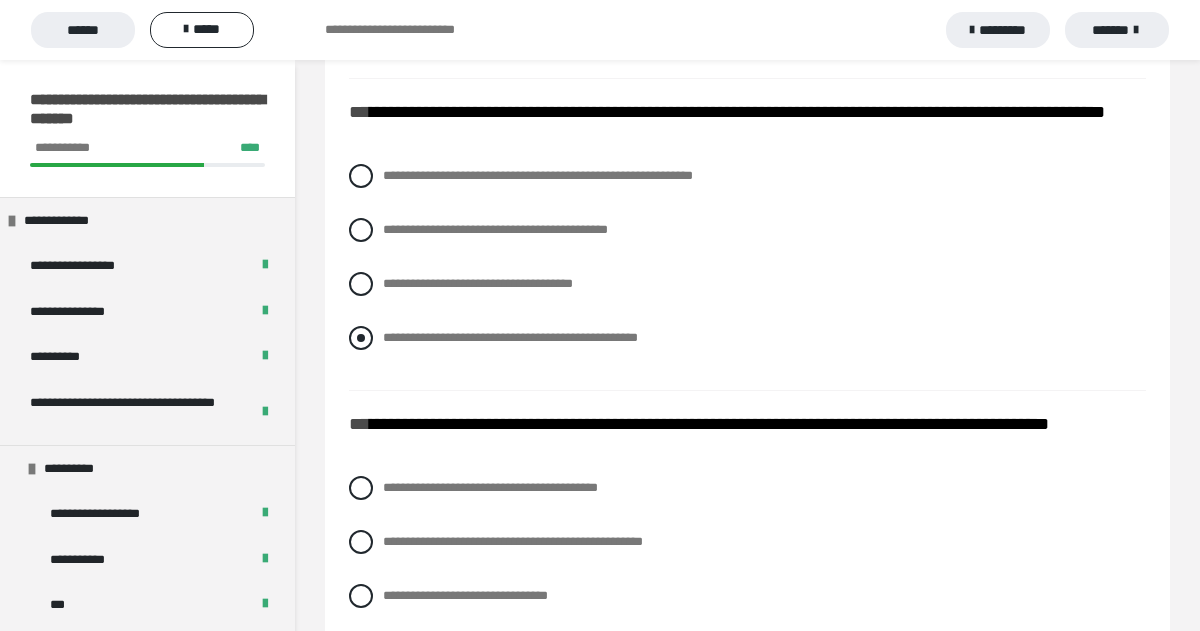 click at bounding box center (361, 338) 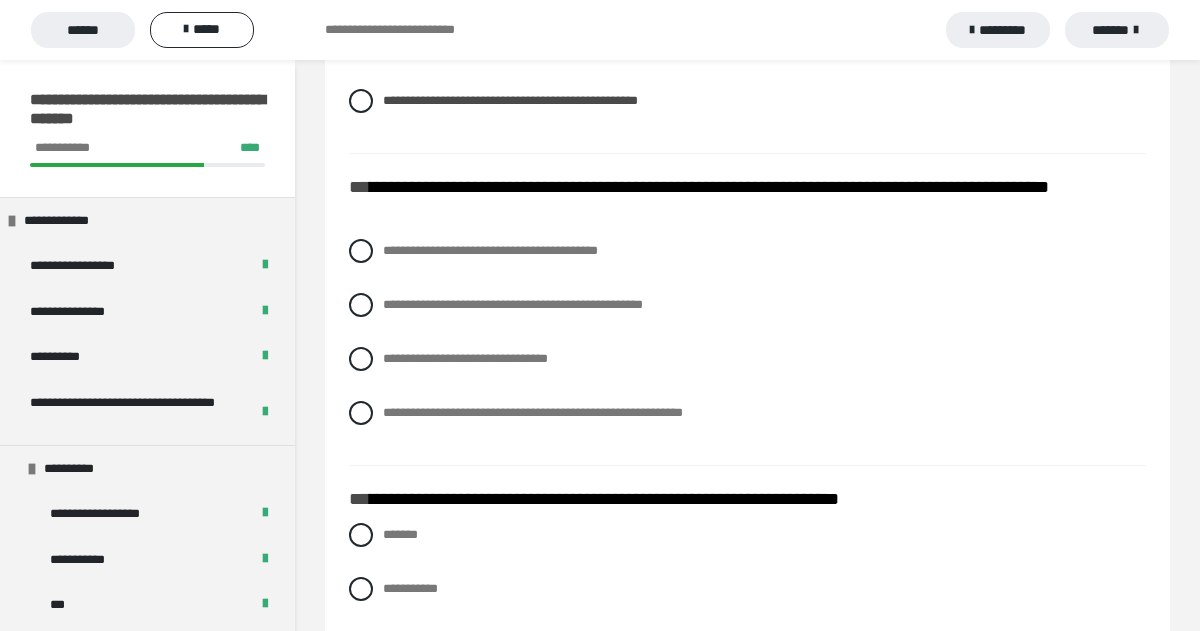 scroll, scrollTop: 2593, scrollLeft: 0, axis: vertical 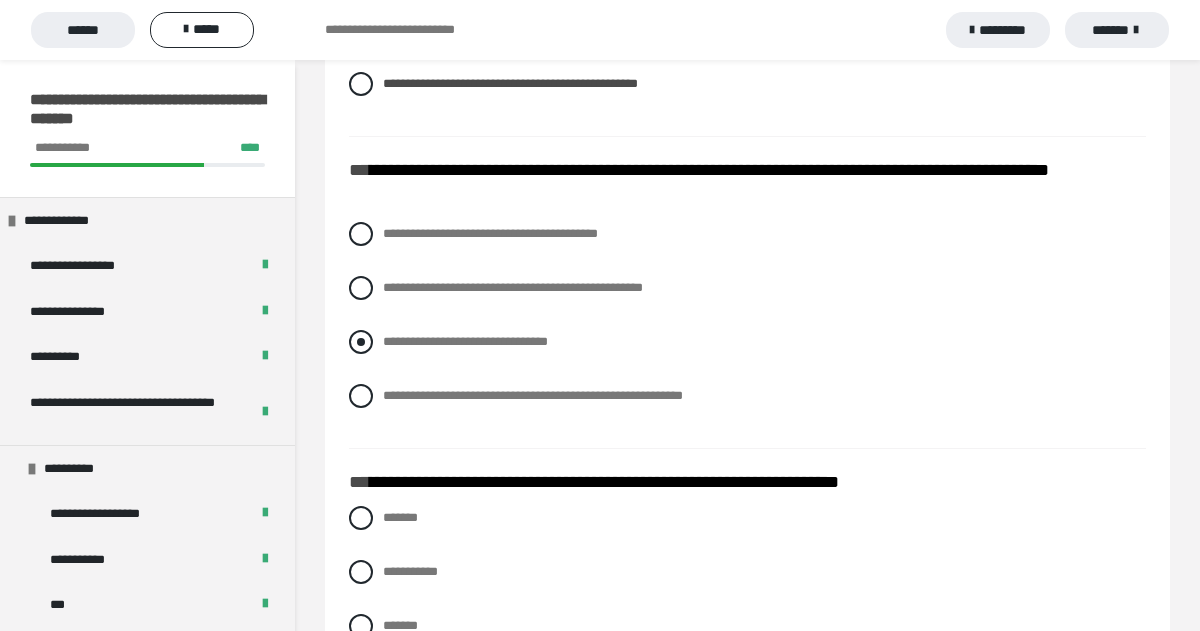 click at bounding box center (361, 342) 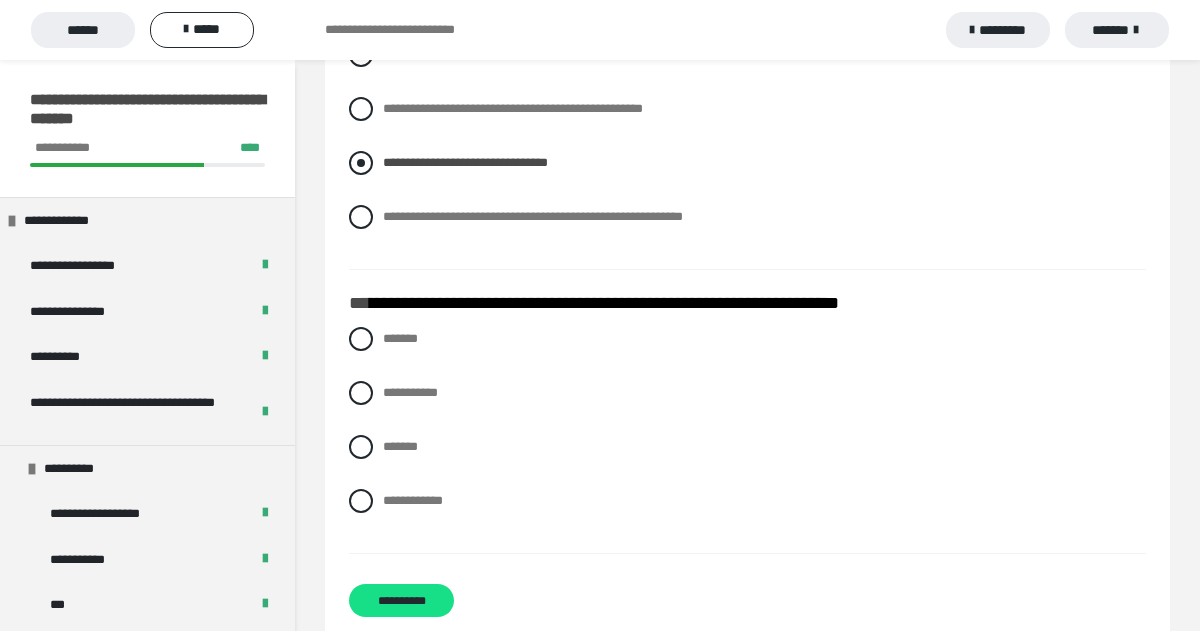 scroll, scrollTop: 2815, scrollLeft: 0, axis: vertical 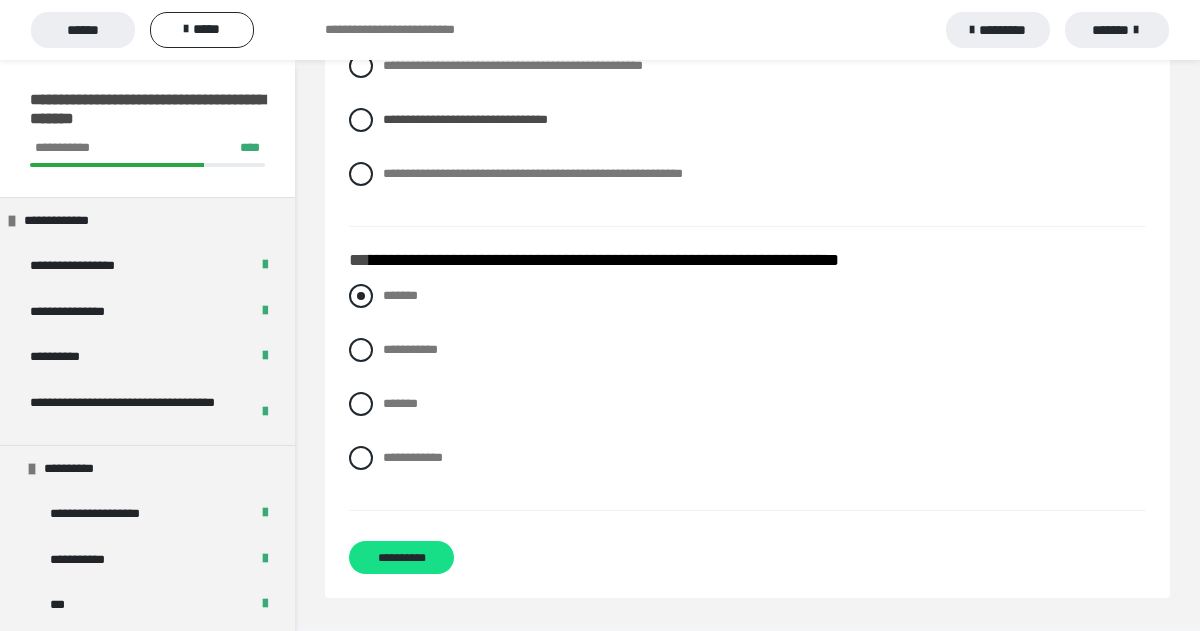 click at bounding box center [361, 296] 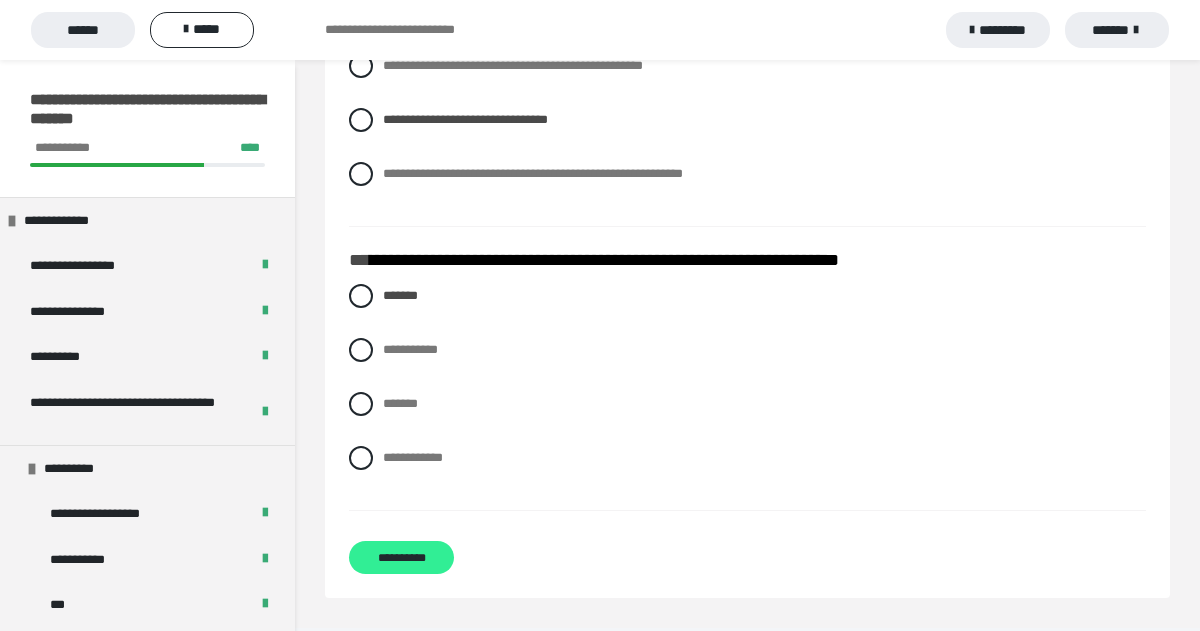 click on "**********" at bounding box center [401, 557] 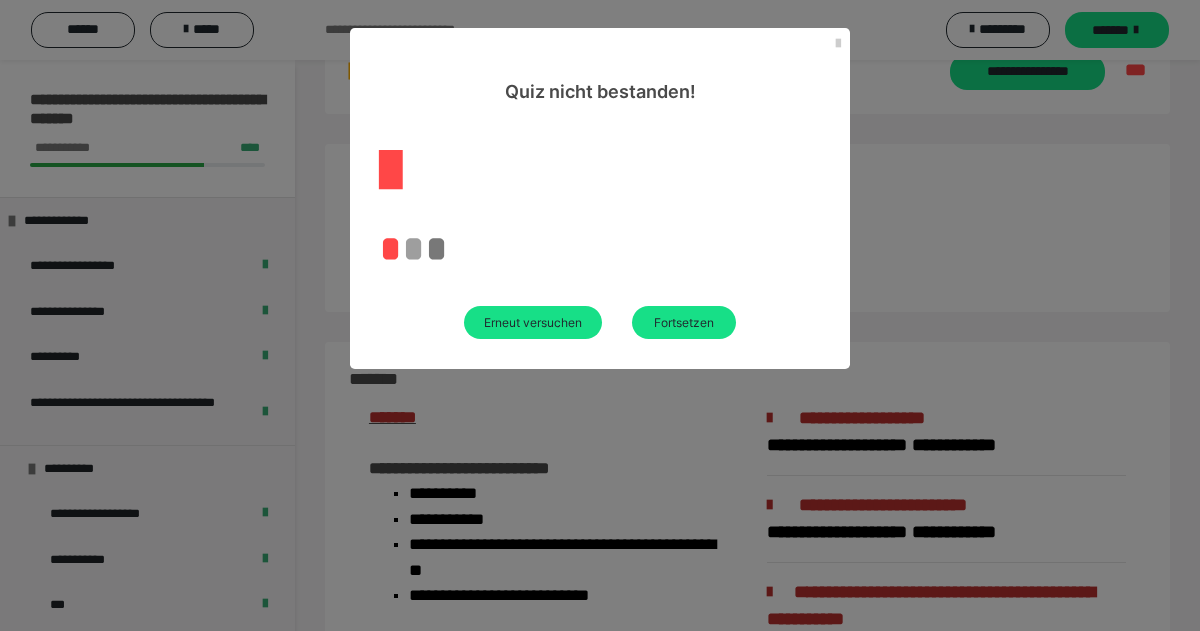 scroll, scrollTop: 2282, scrollLeft: 0, axis: vertical 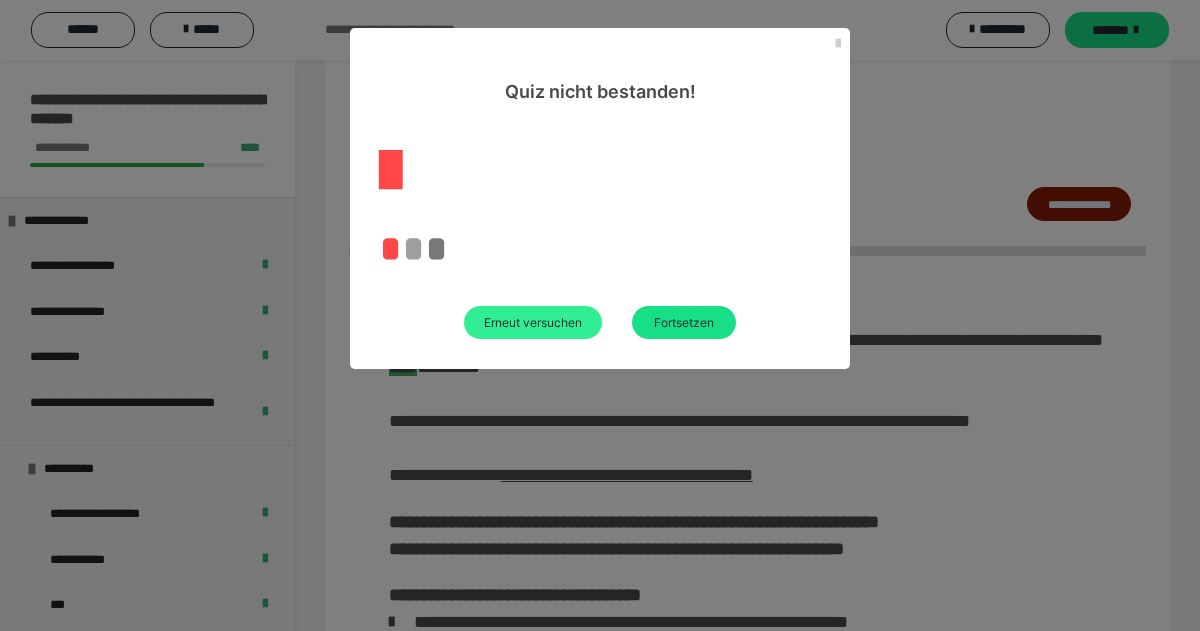 click on "Erneut versuchen" at bounding box center [533, 322] 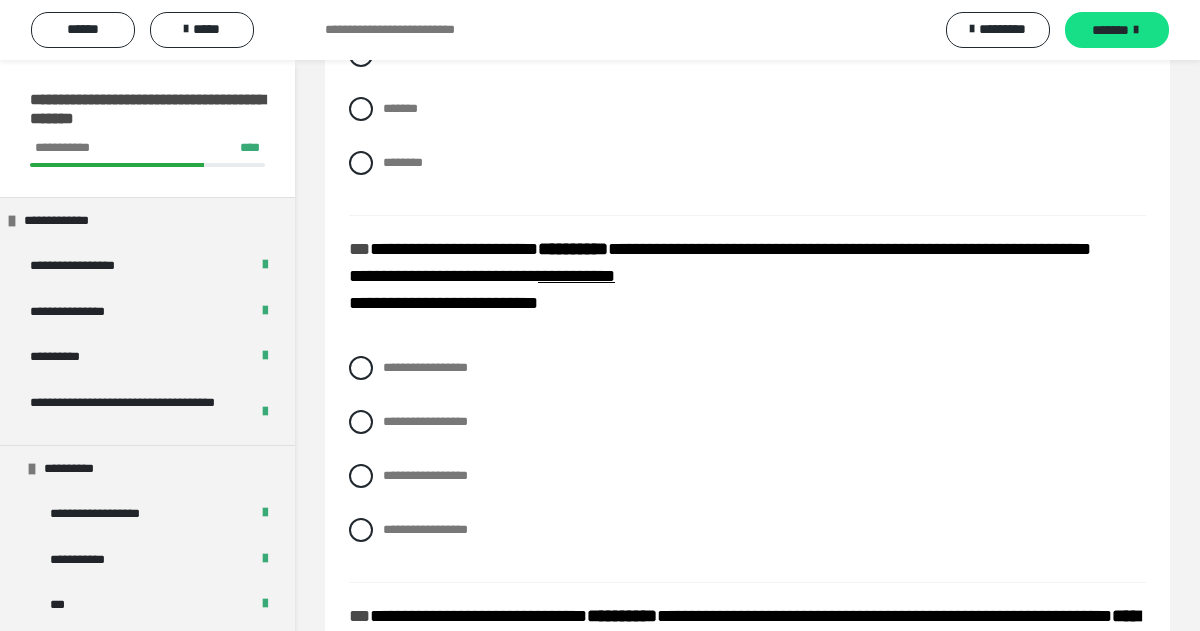 scroll, scrollTop: 0, scrollLeft: 0, axis: both 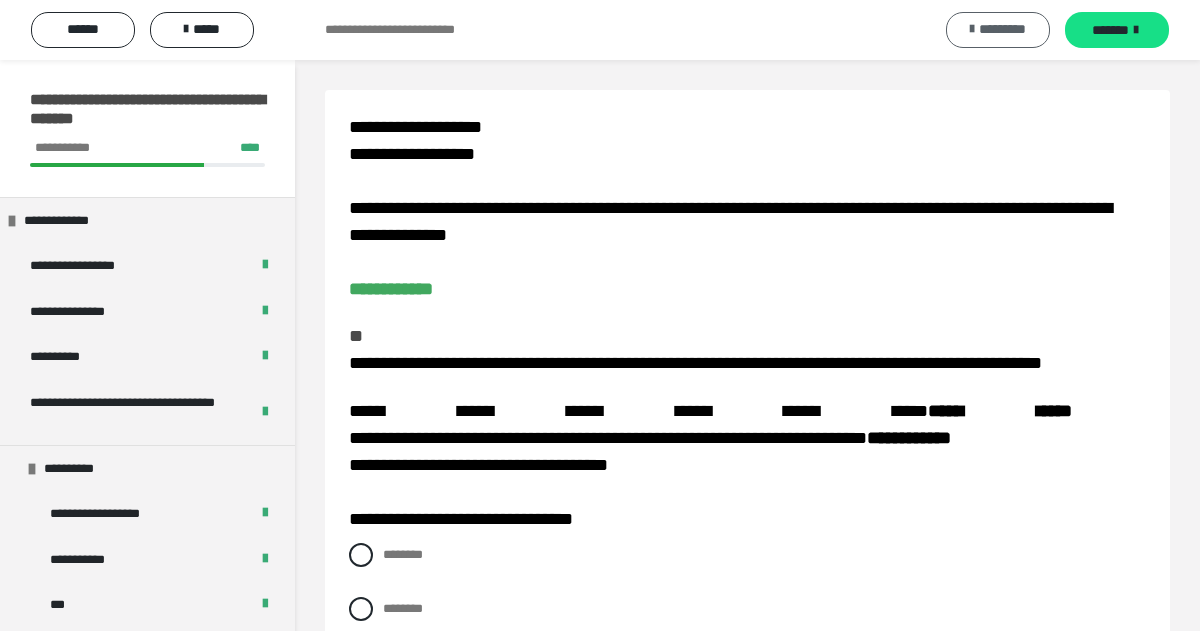click at bounding box center [972, 29] 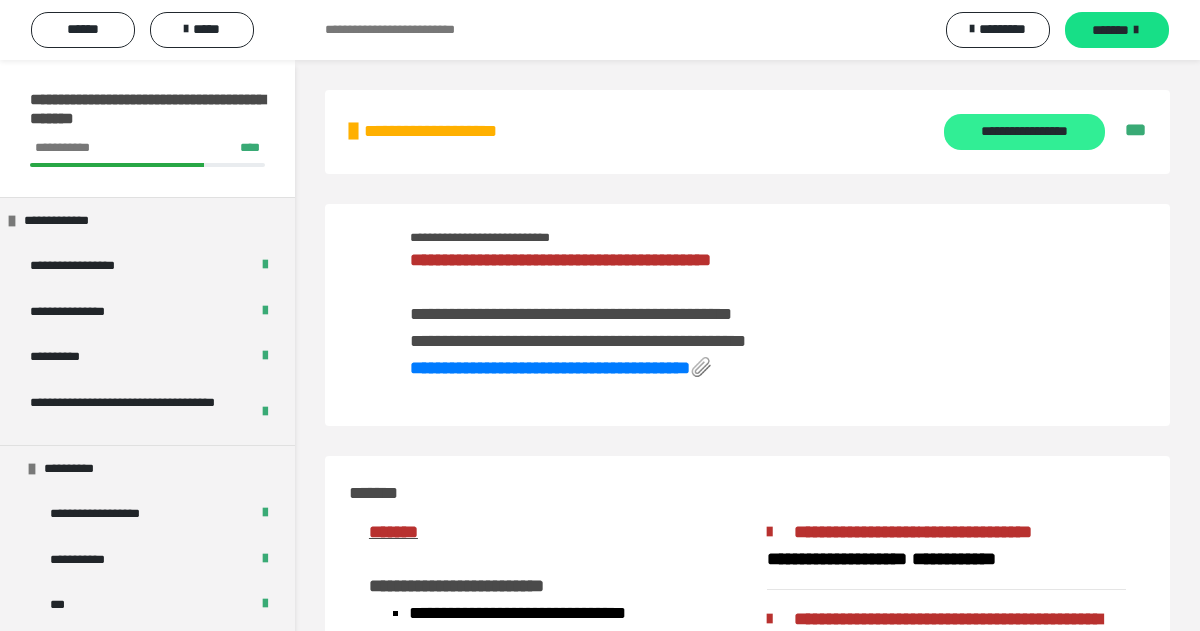 click on "**********" at bounding box center (1024, 132) 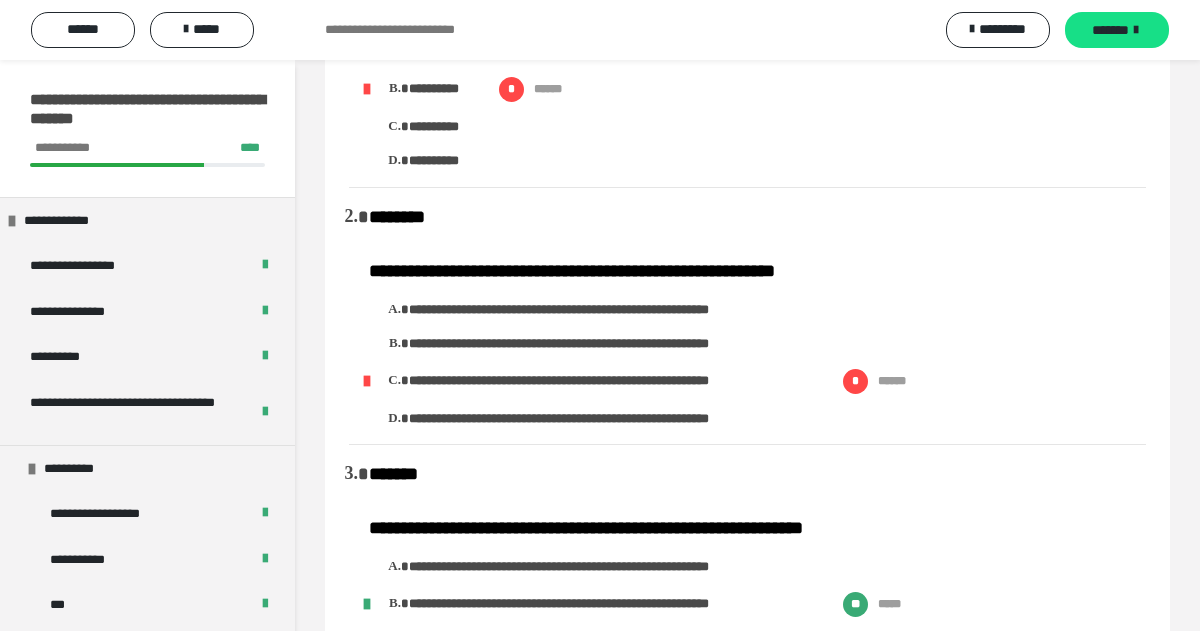 scroll, scrollTop: 0, scrollLeft: 0, axis: both 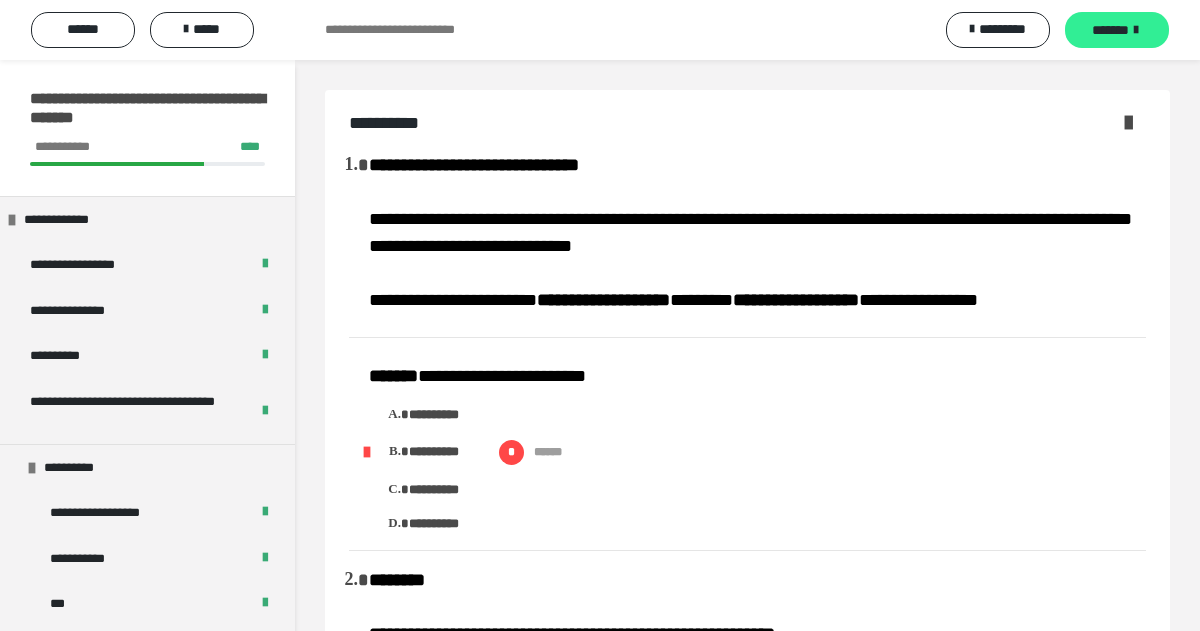 click on "*******" at bounding box center [1117, 30] 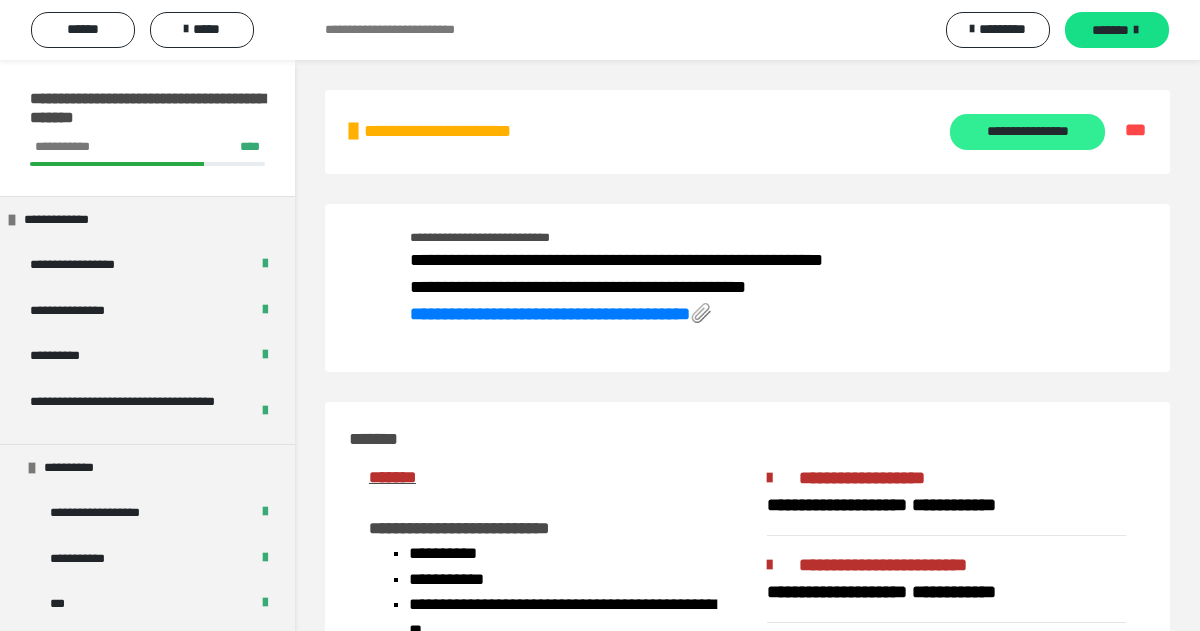 click on "**********" at bounding box center [1027, 132] 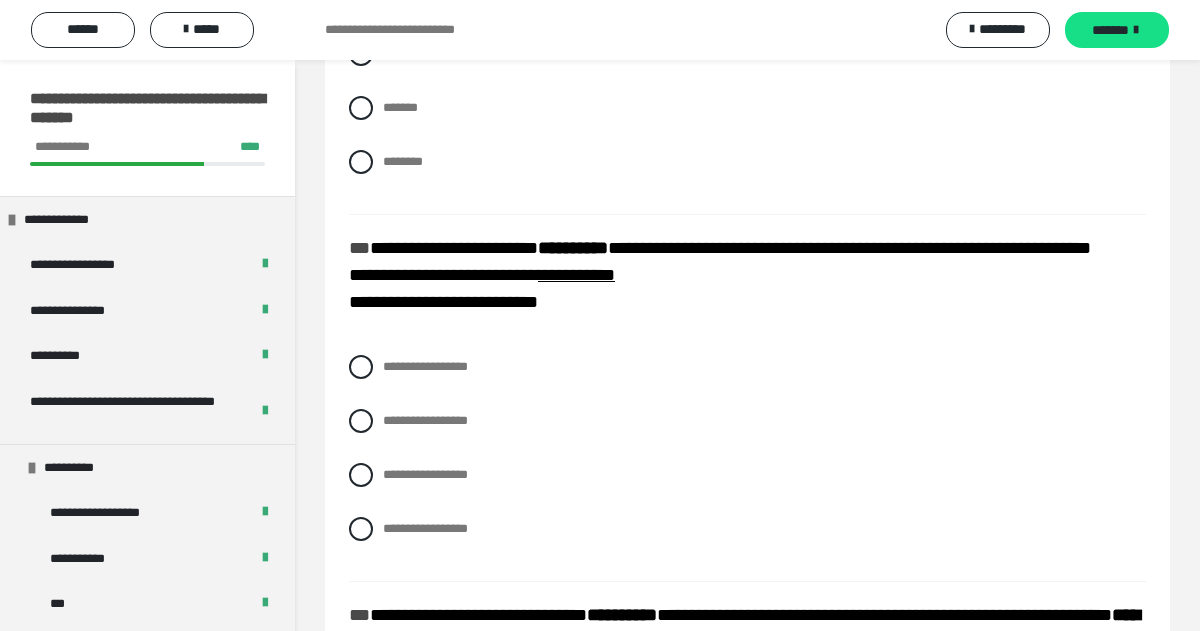 scroll, scrollTop: 863, scrollLeft: 0, axis: vertical 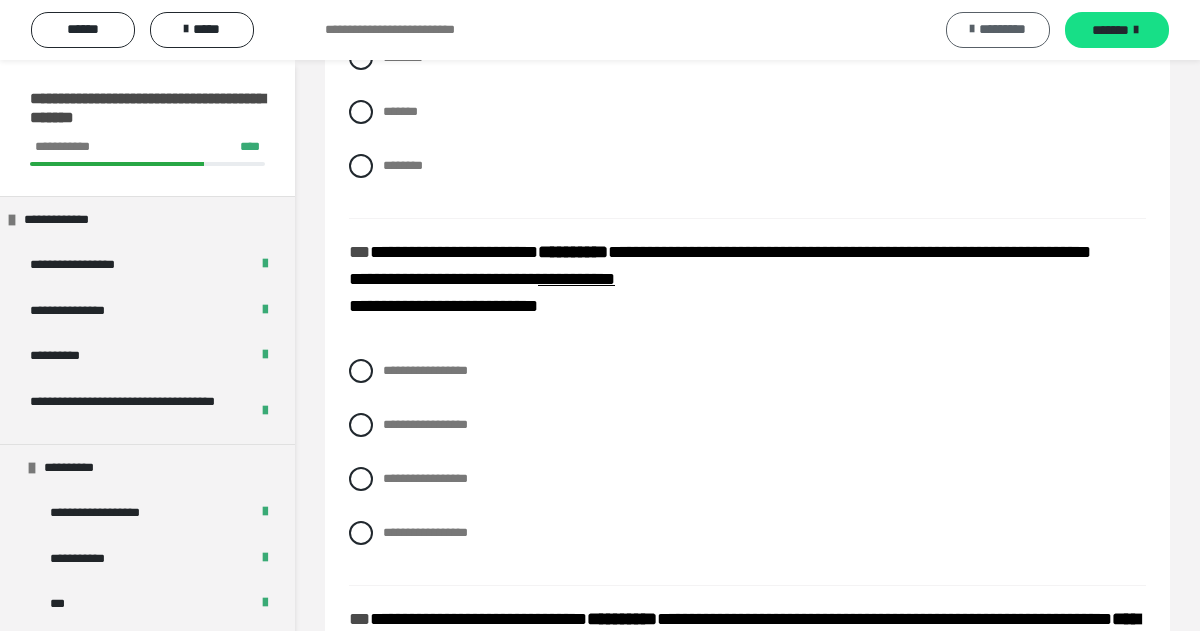 click on "*********" at bounding box center (1002, 29) 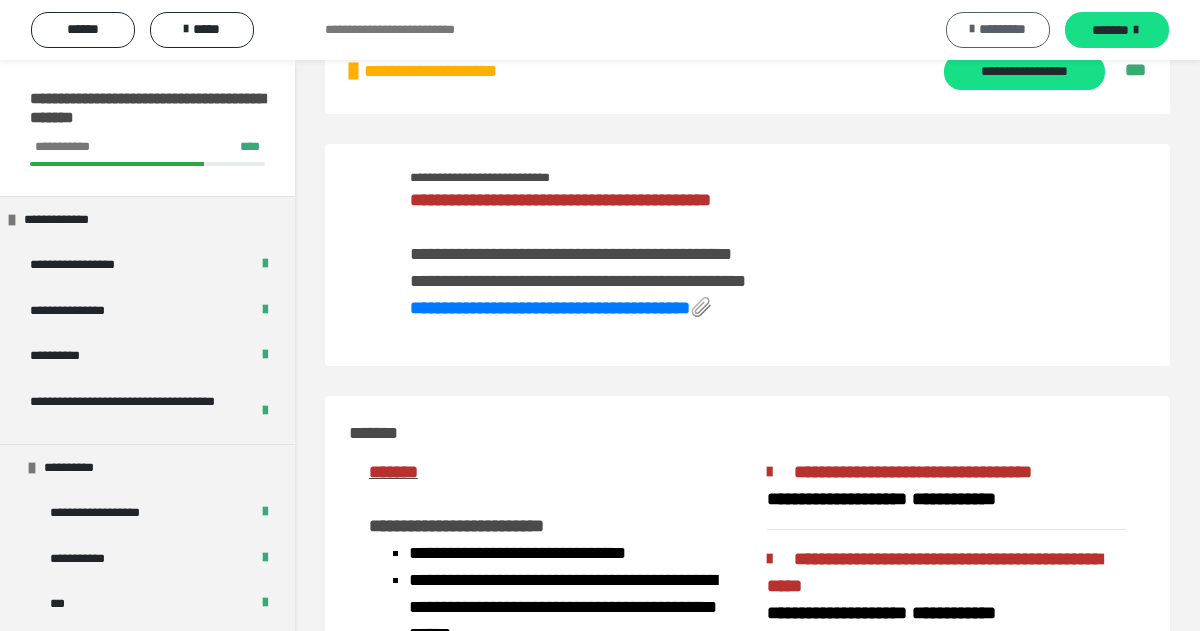 scroll, scrollTop: 863, scrollLeft: 0, axis: vertical 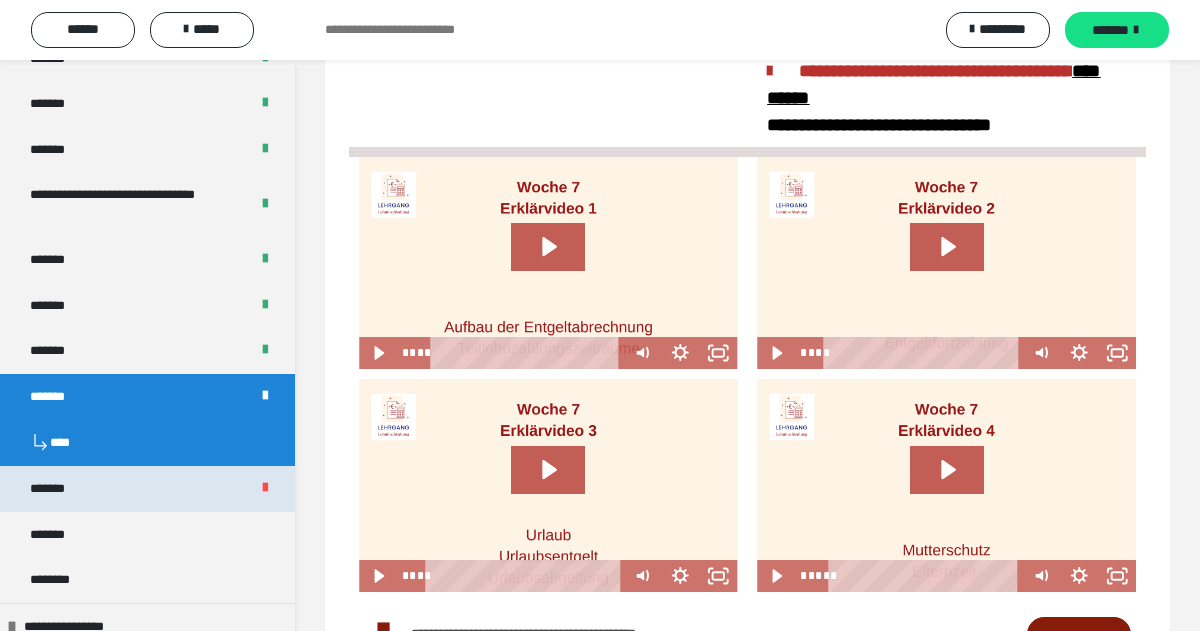 click on "*******" at bounding box center [62, 489] 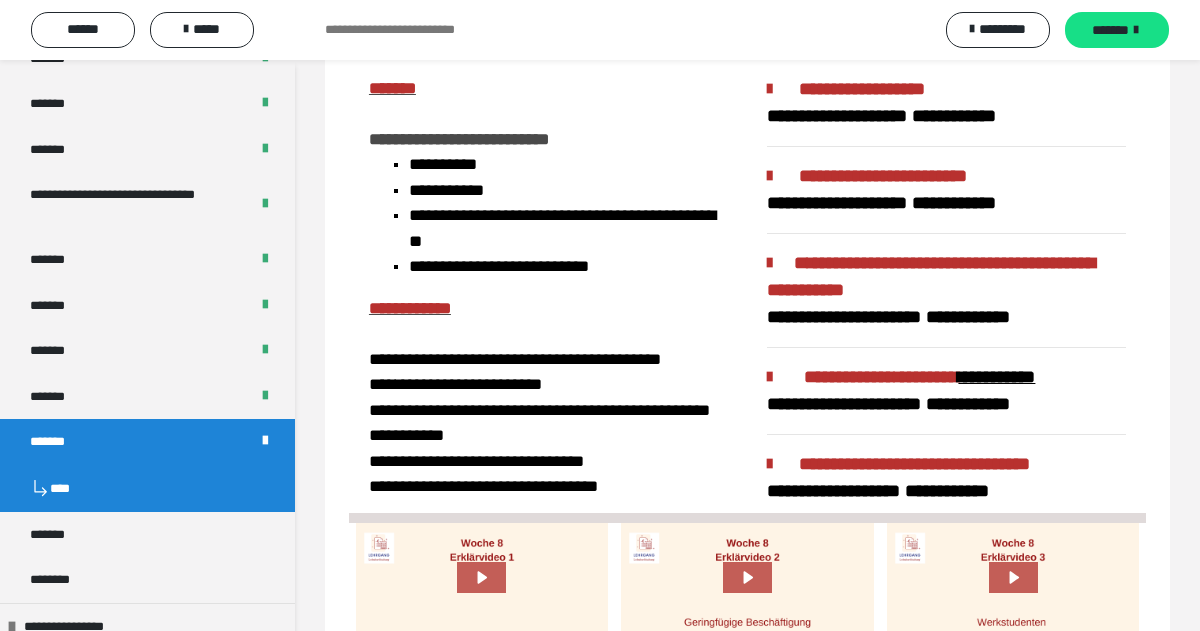 scroll, scrollTop: 0, scrollLeft: 0, axis: both 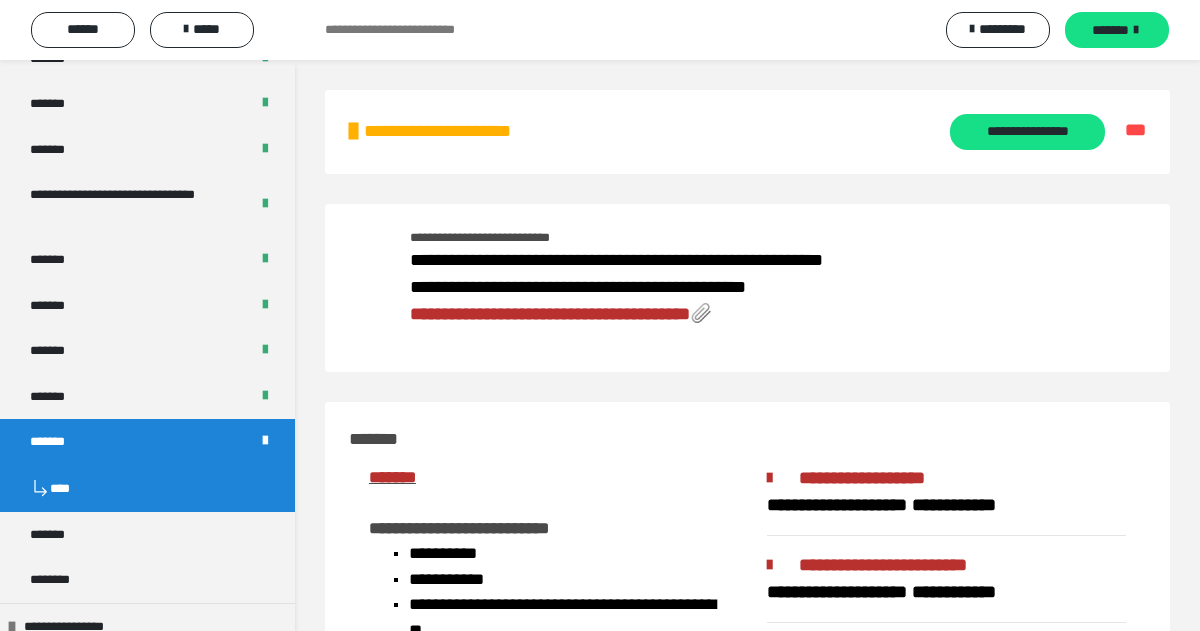 click on "**********" at bounding box center (550, 314) 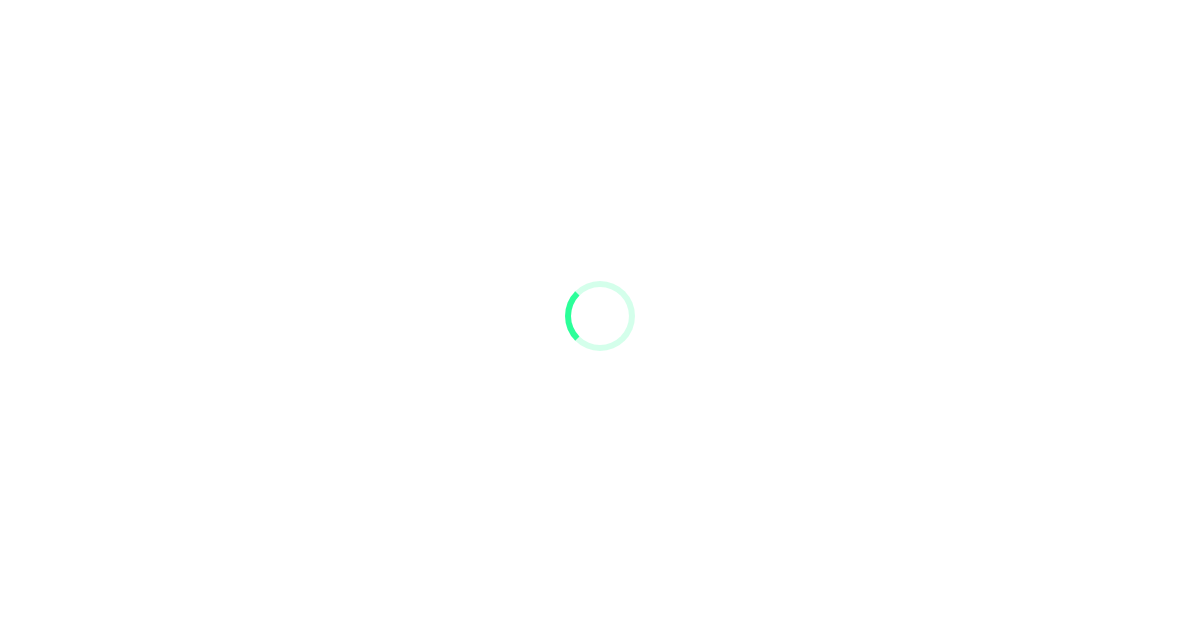 scroll, scrollTop: 0, scrollLeft: 0, axis: both 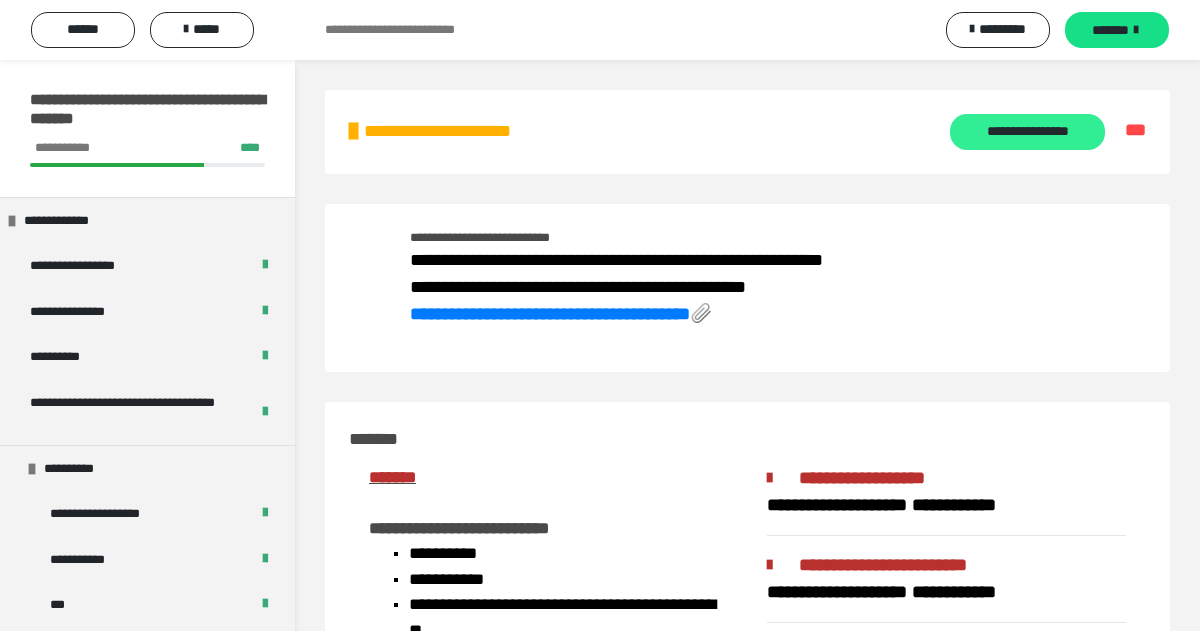 click on "**********" at bounding box center (1027, 132) 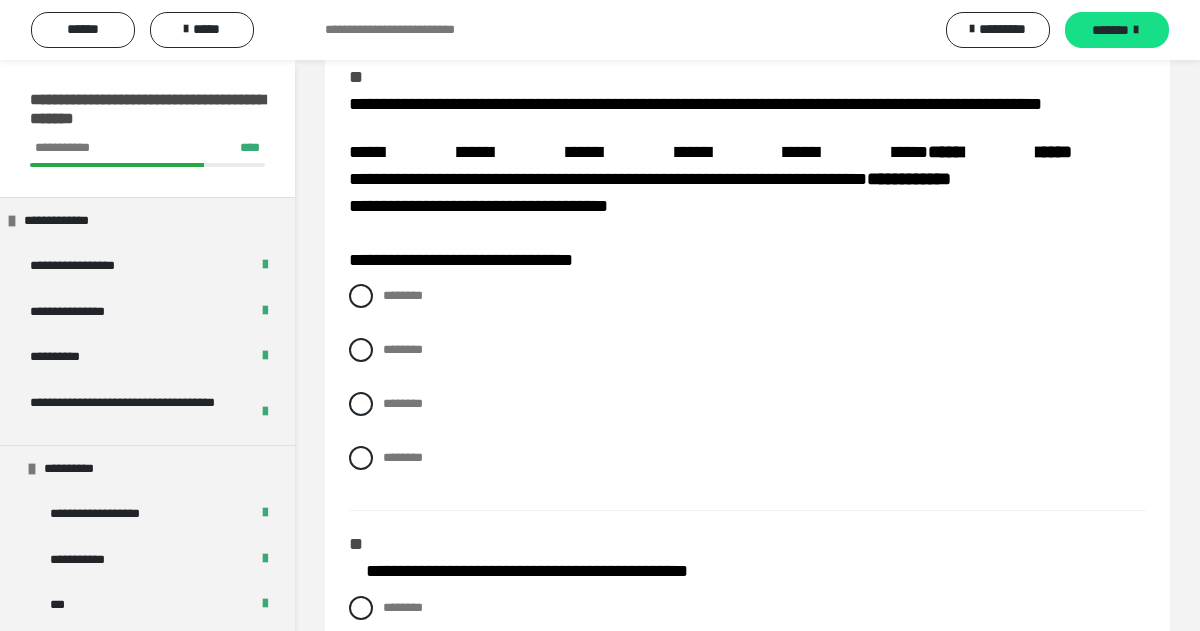 scroll, scrollTop: 267, scrollLeft: 0, axis: vertical 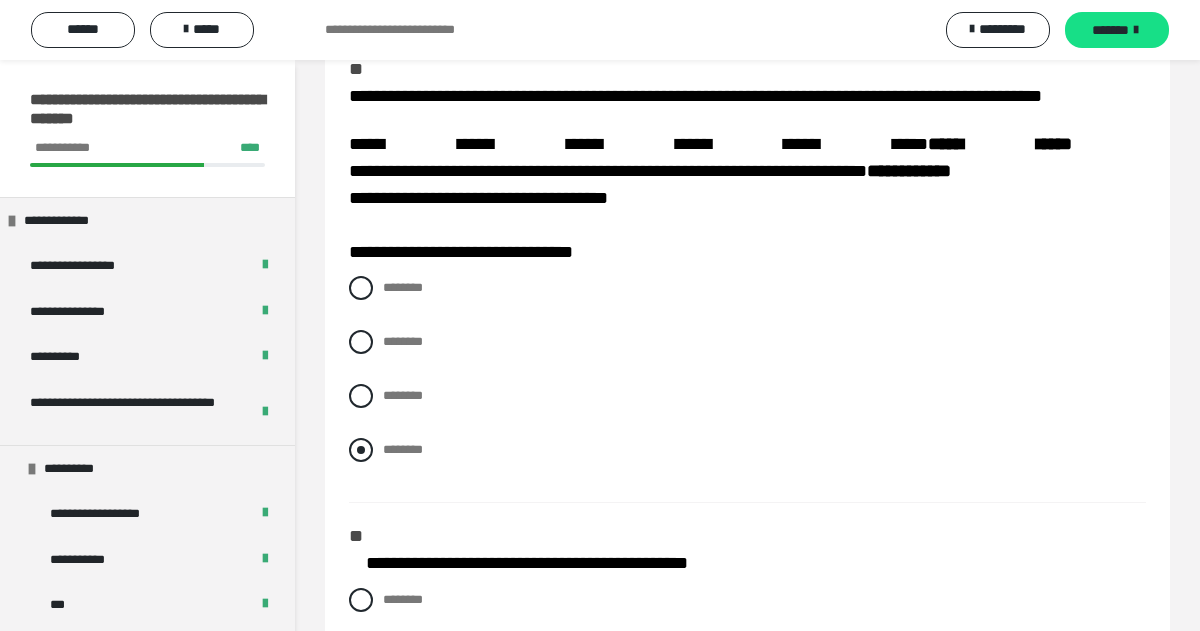 click at bounding box center (361, 450) 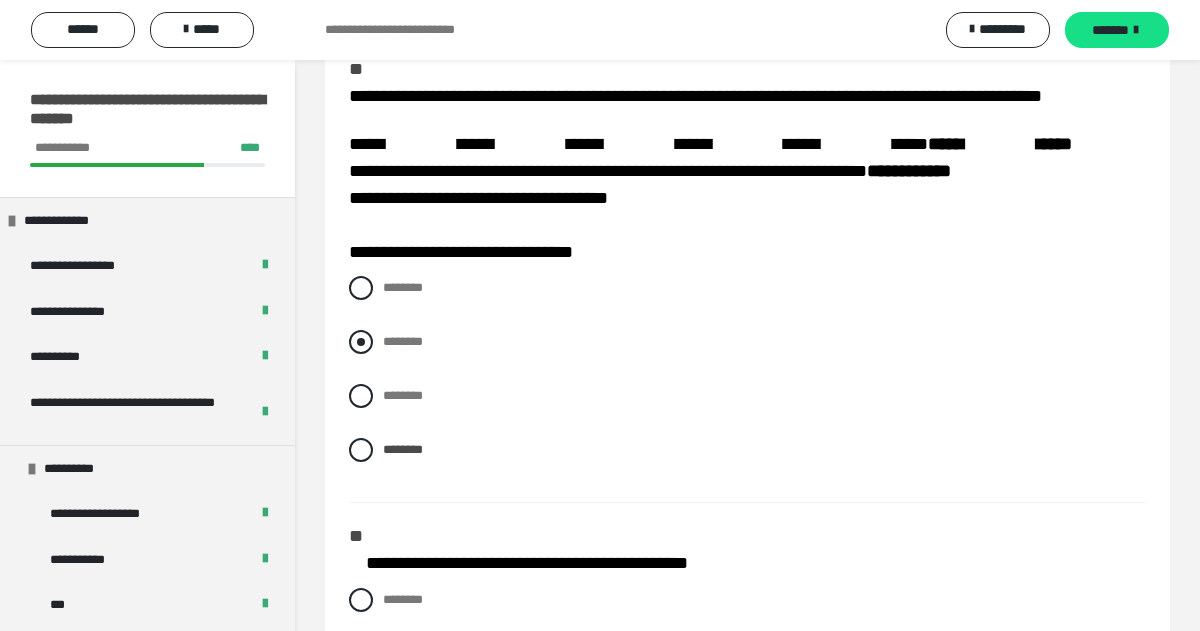 click at bounding box center [361, 342] 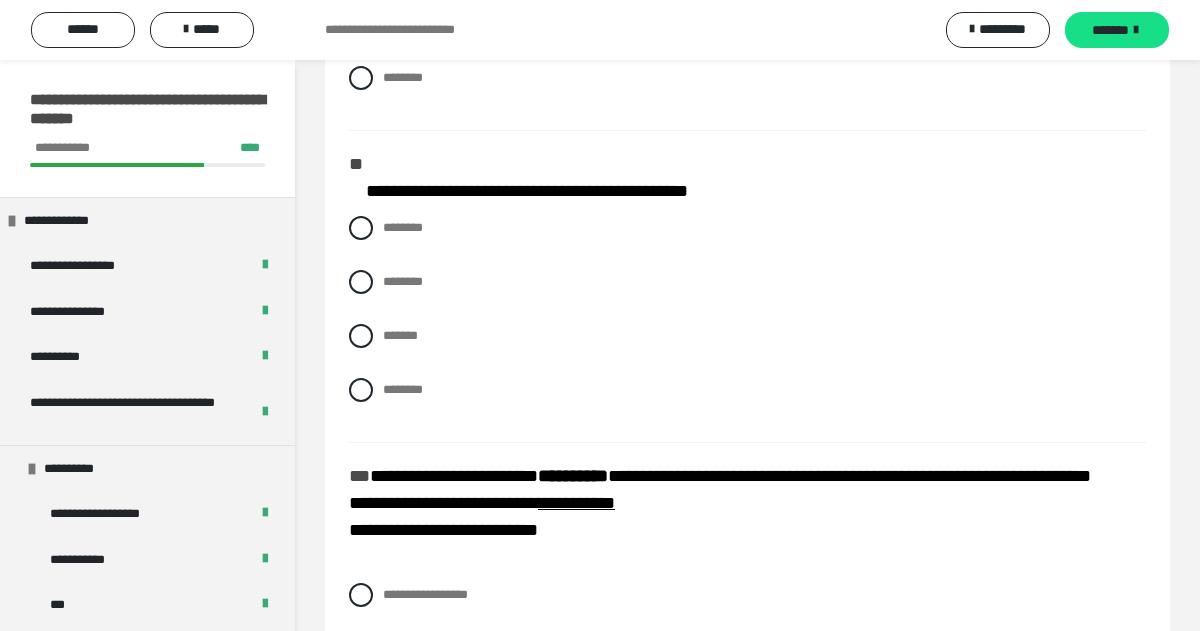 scroll, scrollTop: 649, scrollLeft: 0, axis: vertical 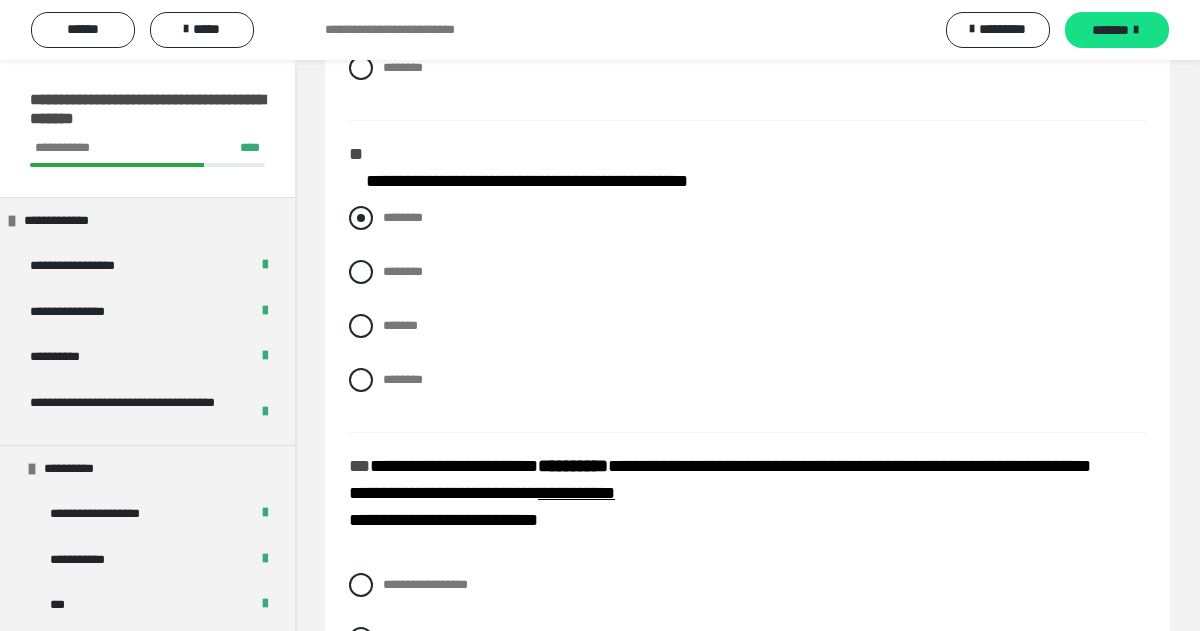 click at bounding box center [361, 218] 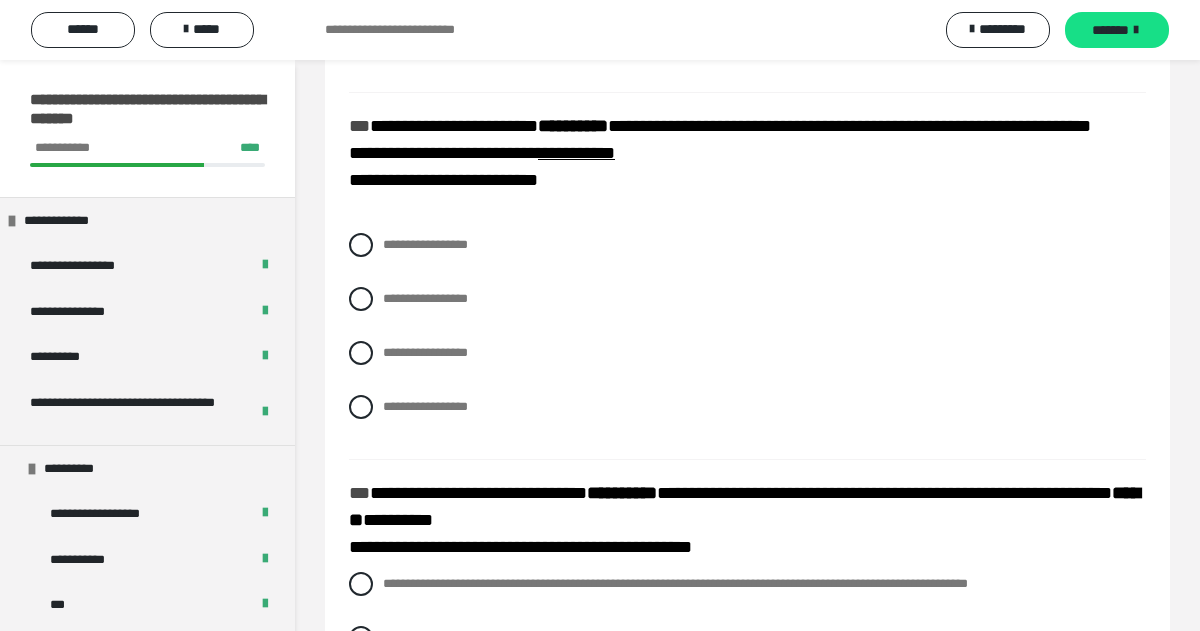 scroll, scrollTop: 991, scrollLeft: 0, axis: vertical 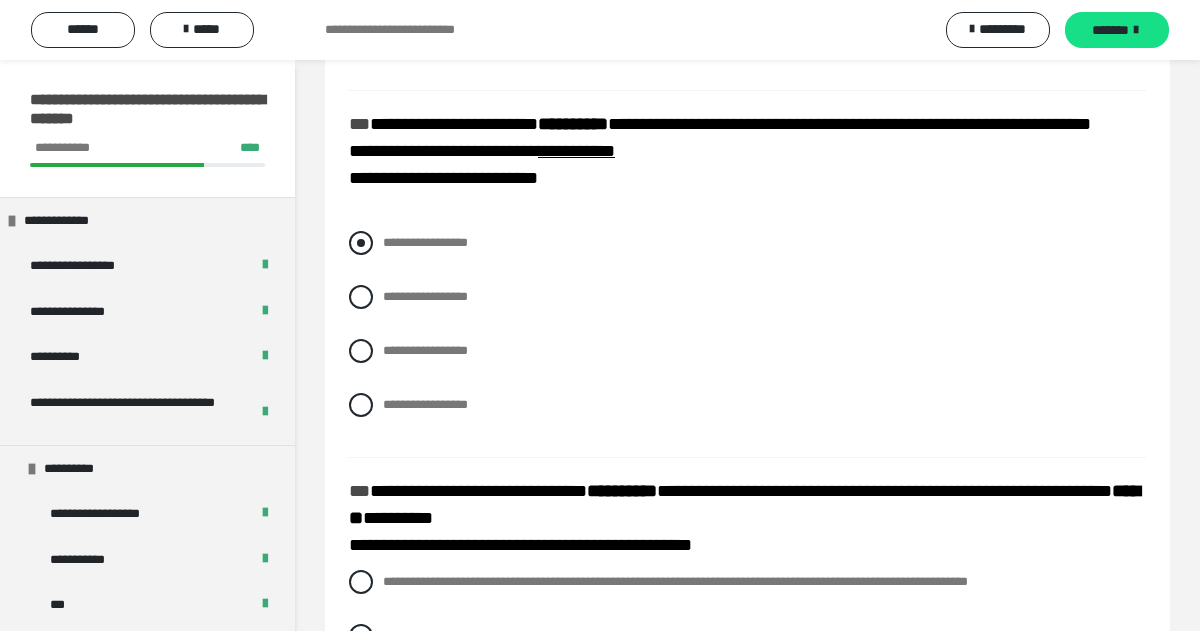click at bounding box center (361, 243) 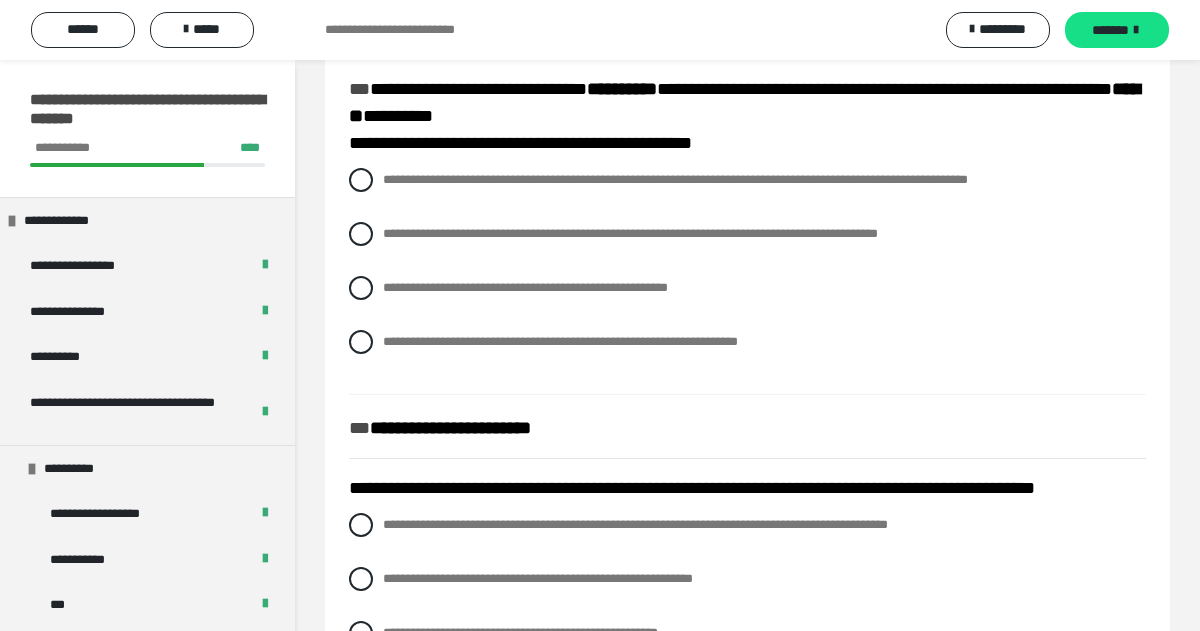 scroll, scrollTop: 1398, scrollLeft: 0, axis: vertical 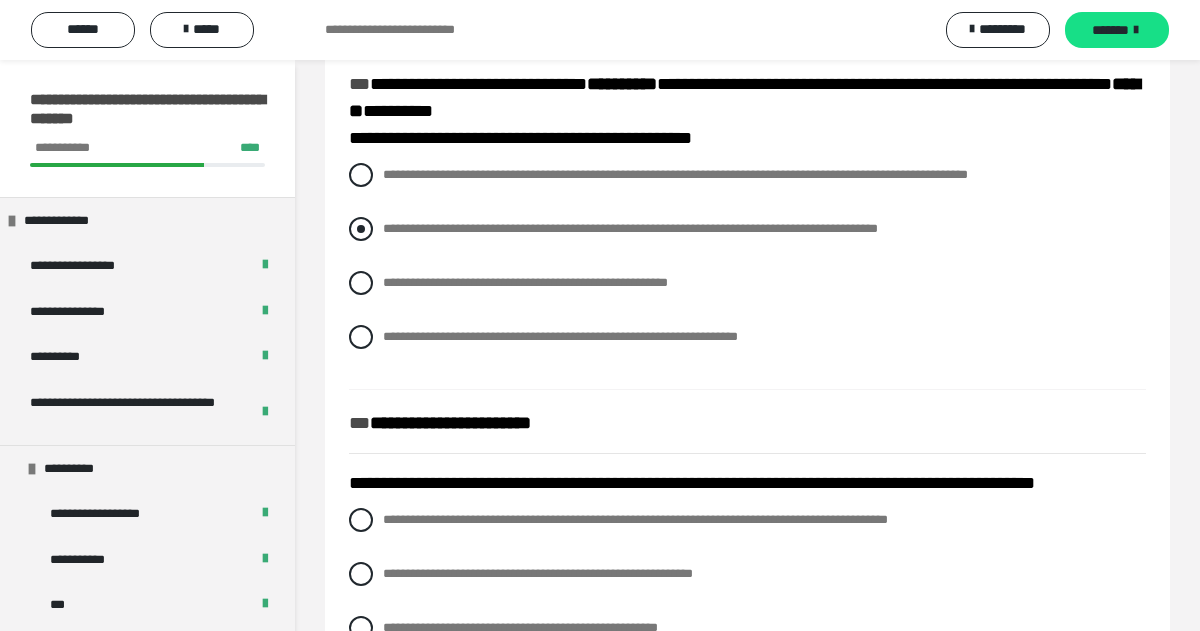 click on "**********" at bounding box center [630, 228] 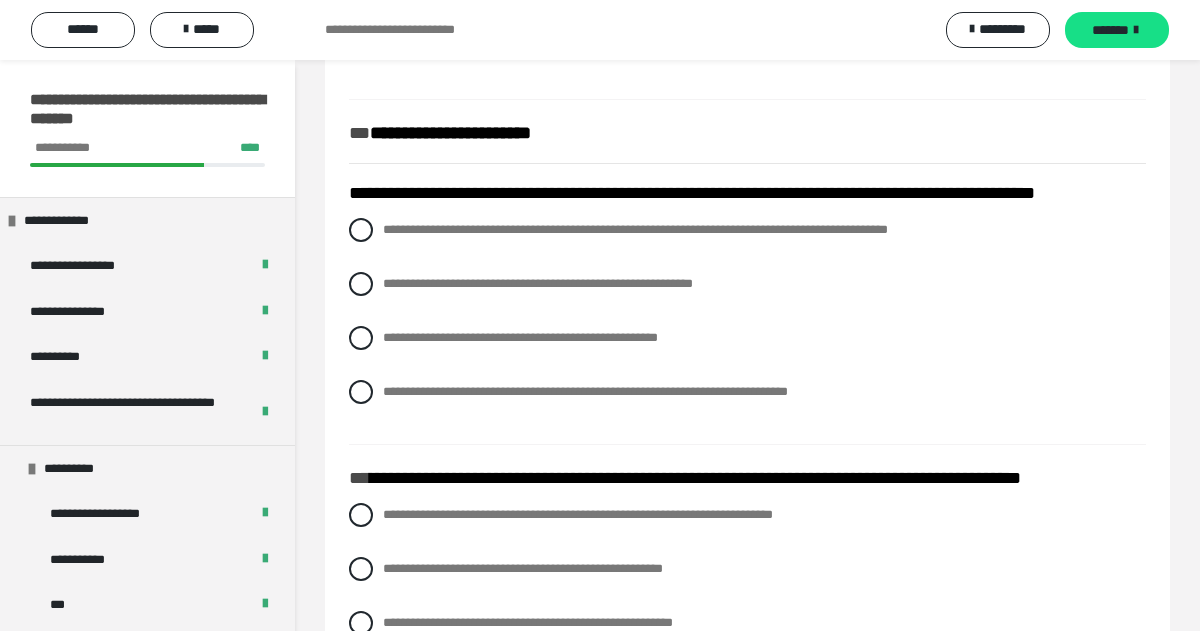 scroll, scrollTop: 1693, scrollLeft: 0, axis: vertical 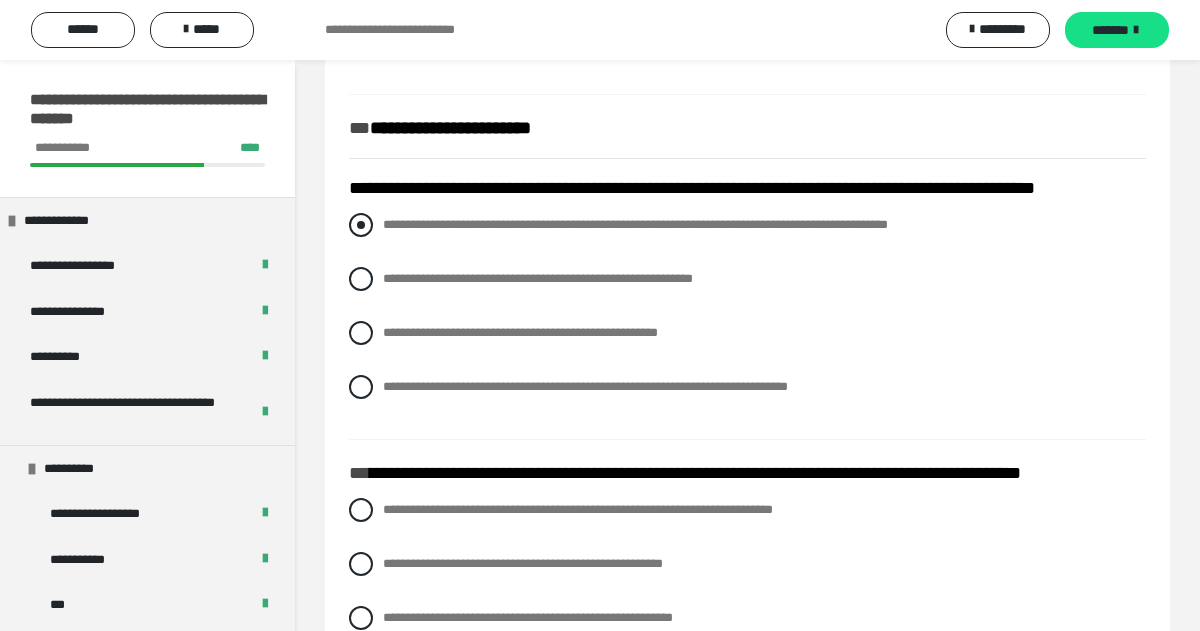 click on "**********" at bounding box center (747, 225) 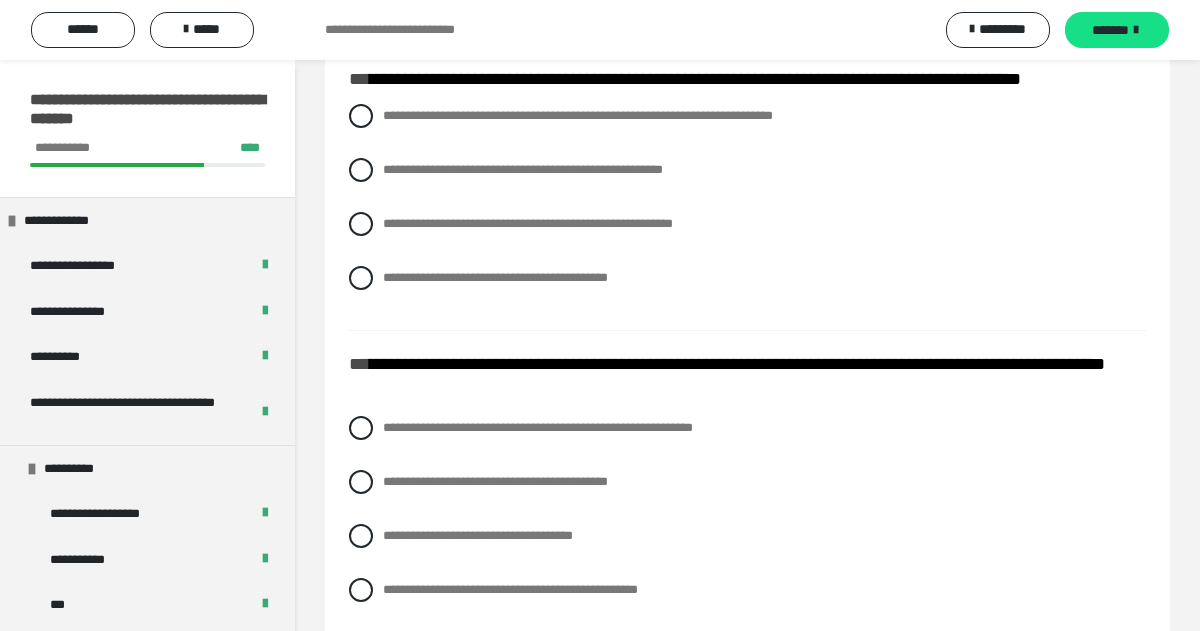 scroll, scrollTop: 2088, scrollLeft: 0, axis: vertical 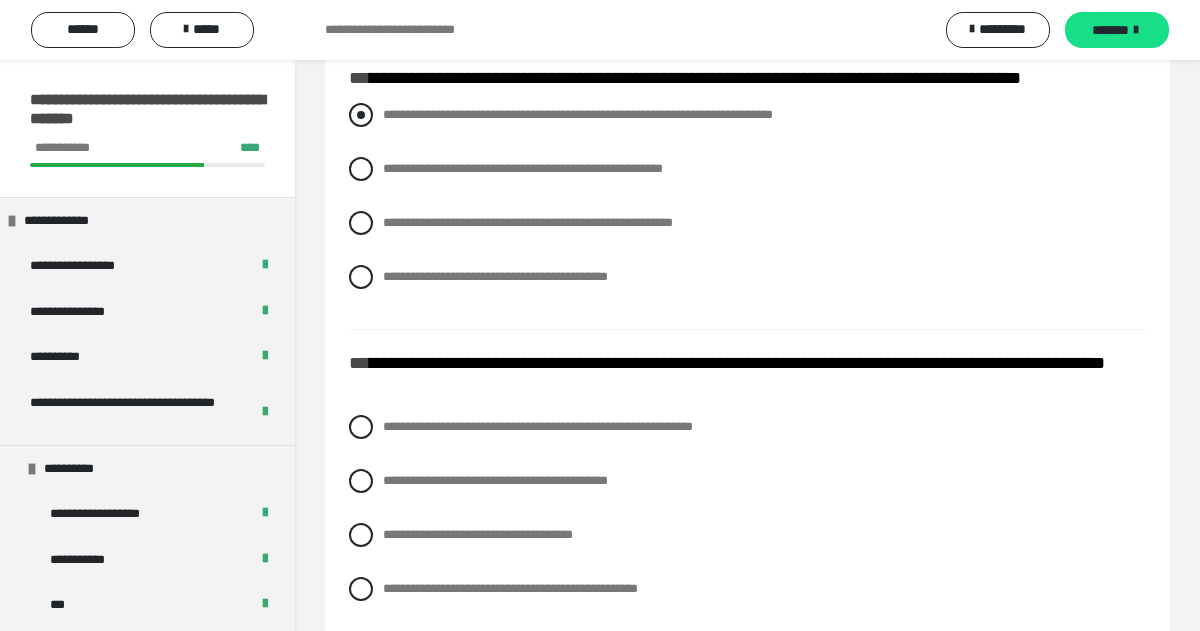 click at bounding box center [361, 115] 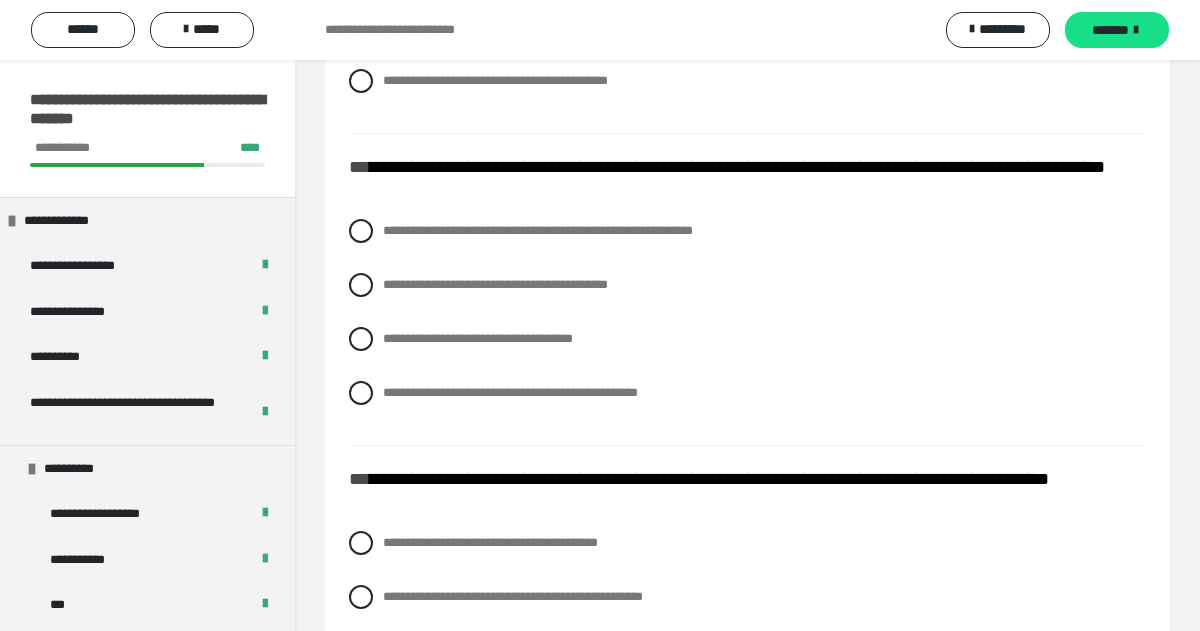 scroll, scrollTop: 2298, scrollLeft: 0, axis: vertical 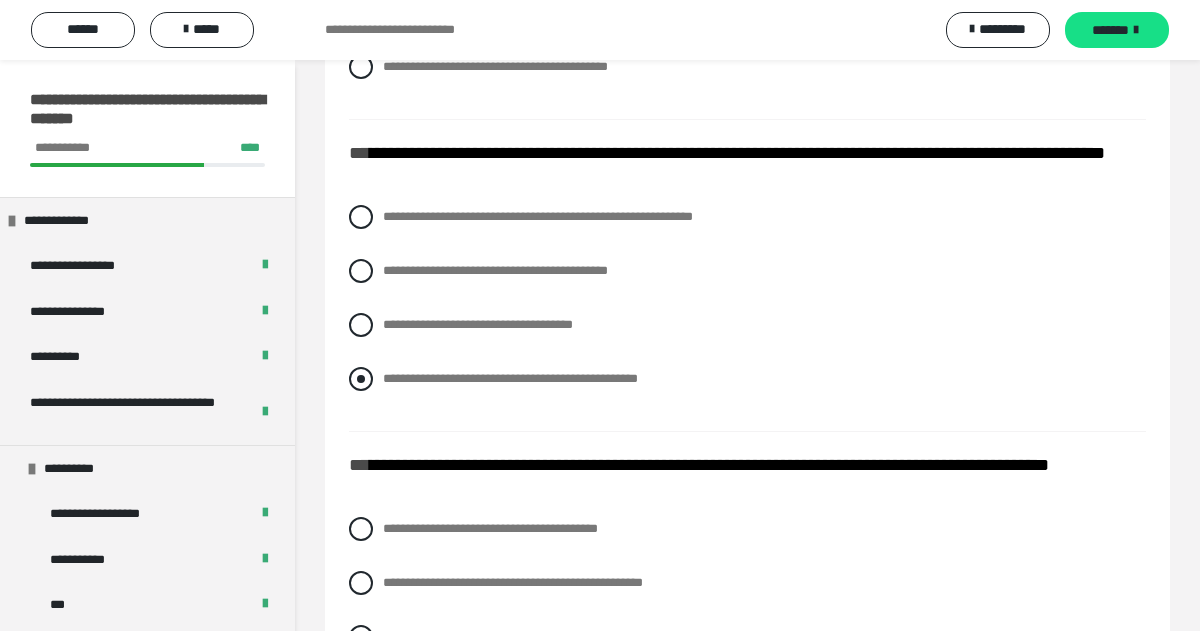 click at bounding box center (361, 379) 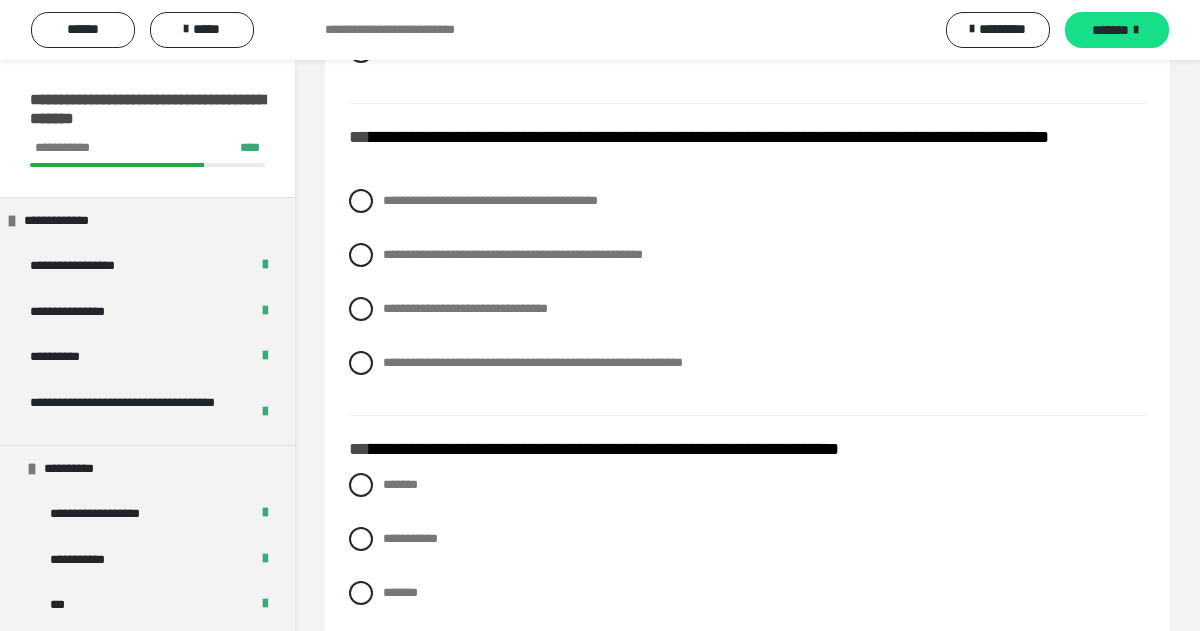 scroll, scrollTop: 2627, scrollLeft: 0, axis: vertical 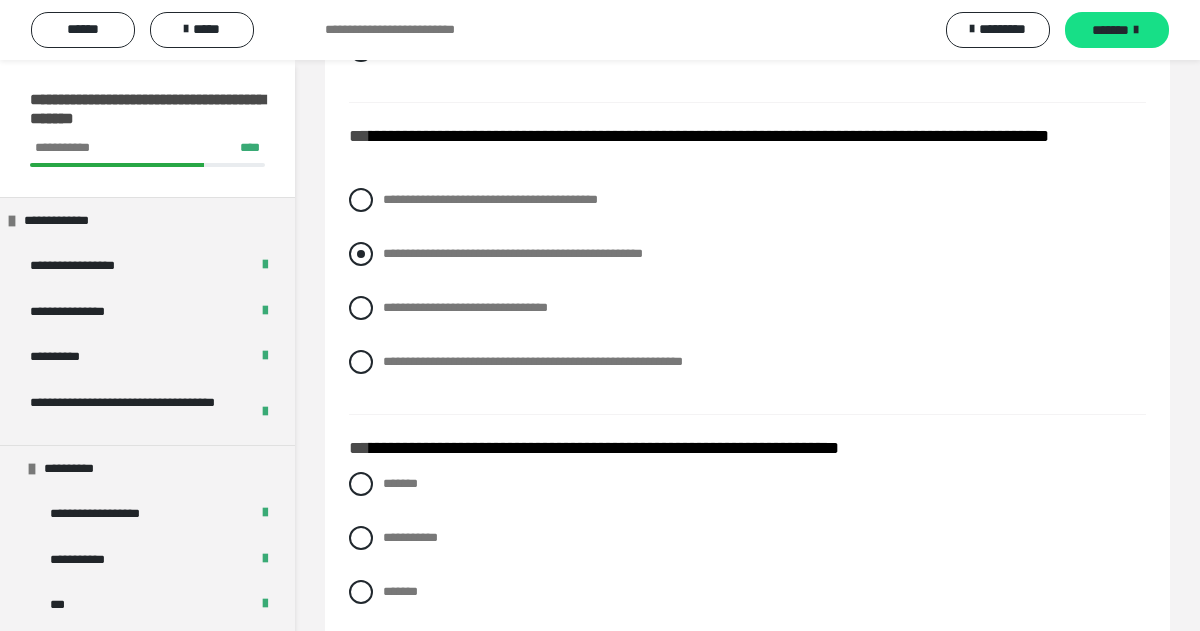 click on "**********" at bounding box center (747, 254) 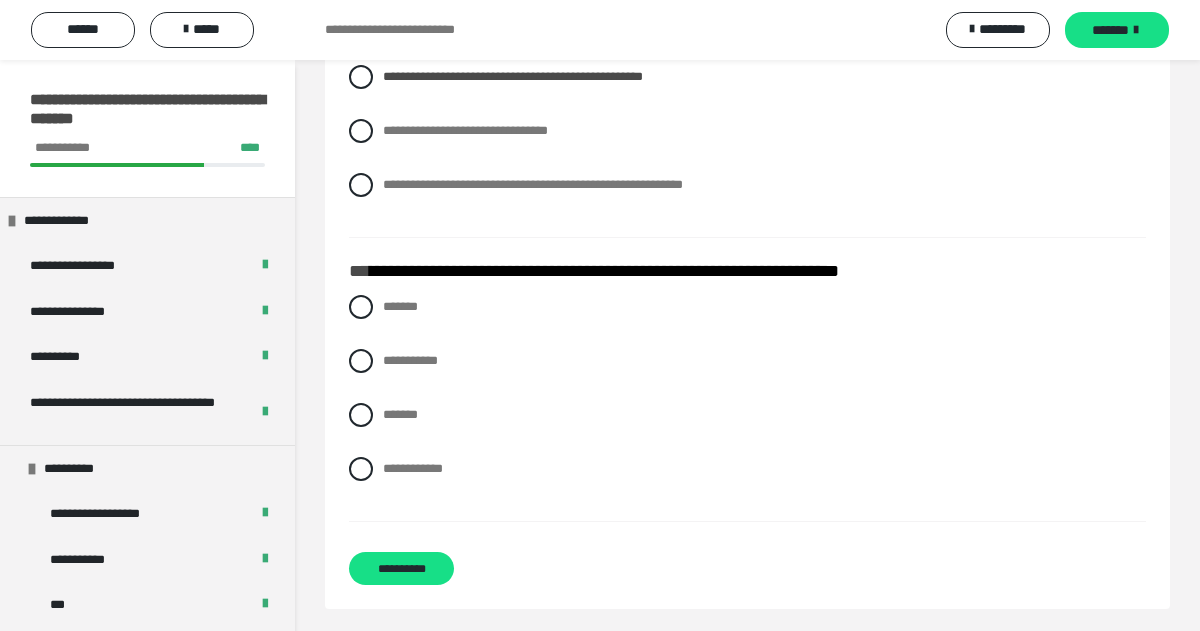 scroll, scrollTop: 2815, scrollLeft: 0, axis: vertical 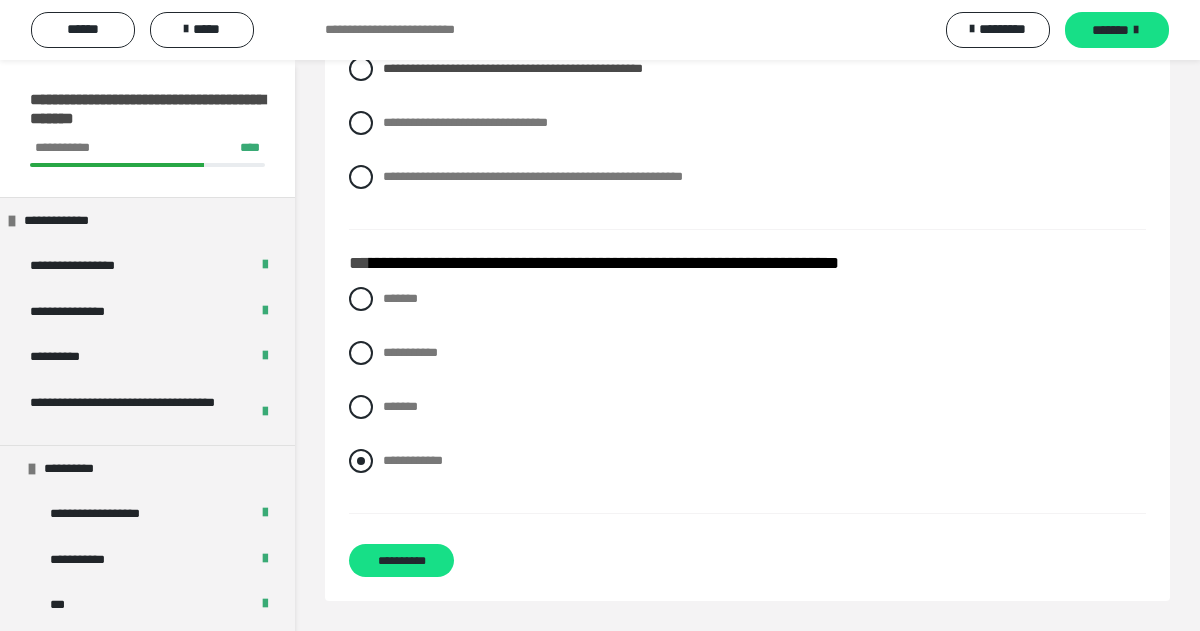 click at bounding box center [361, 461] 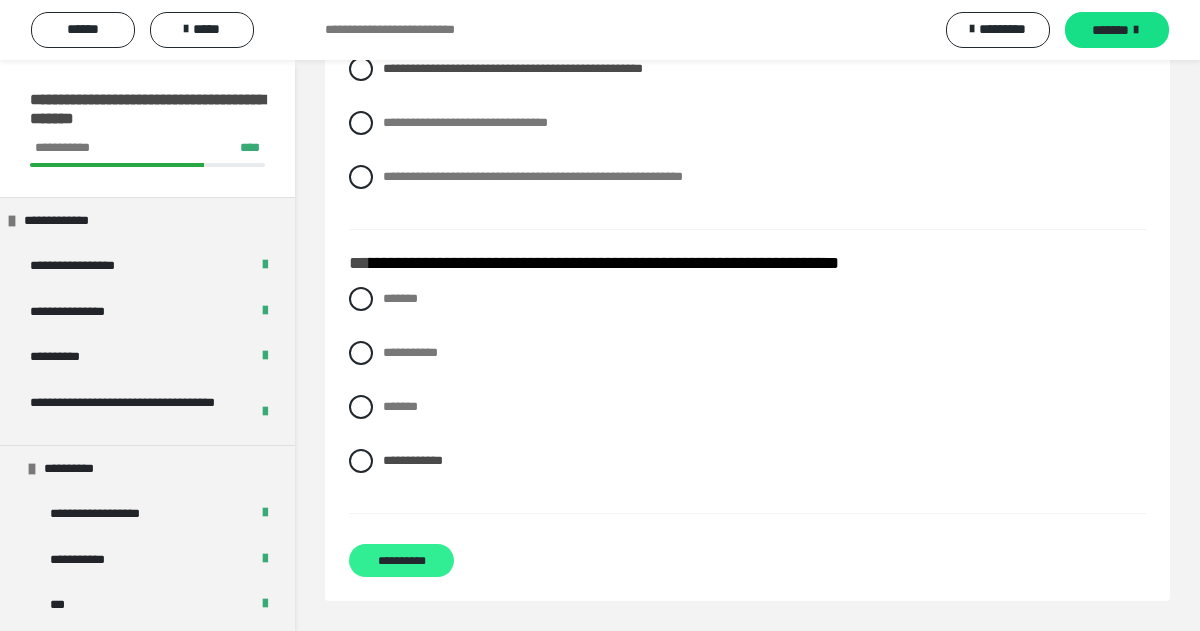 click on "**********" at bounding box center (401, 560) 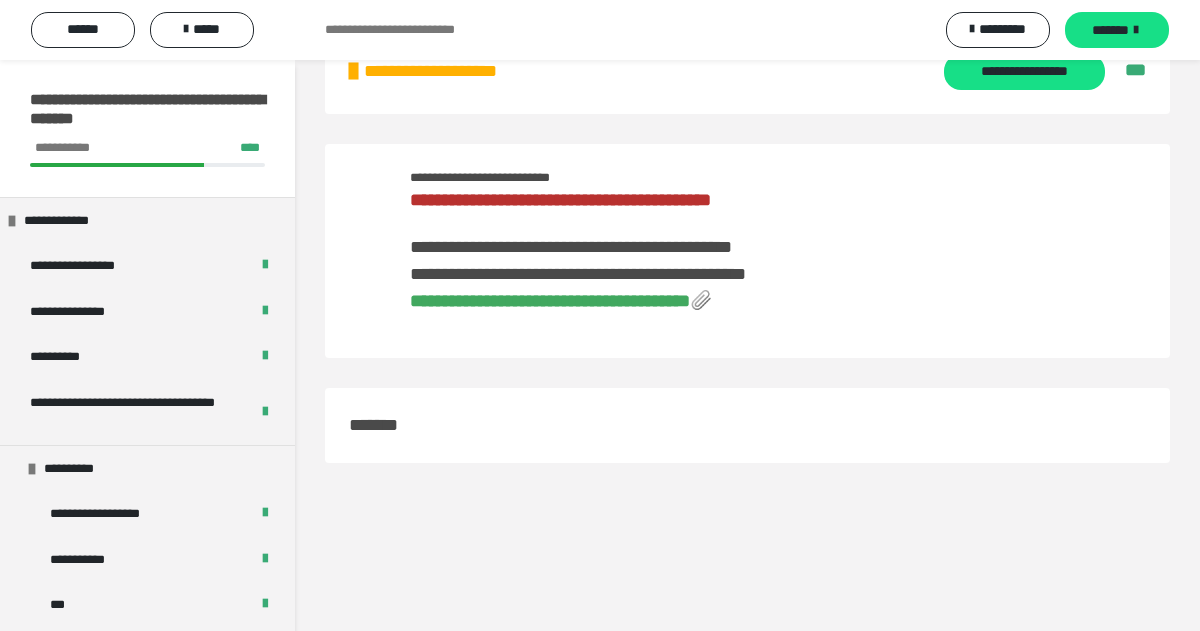 scroll, scrollTop: 60, scrollLeft: 0, axis: vertical 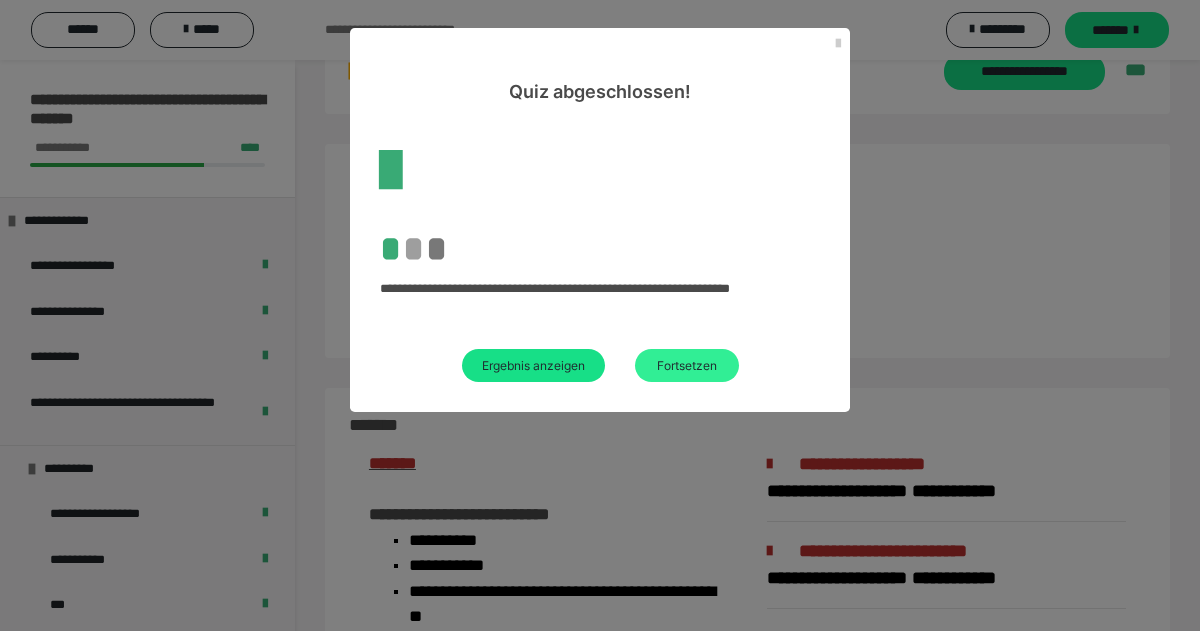 click on "Fortsetzen" at bounding box center (687, 365) 